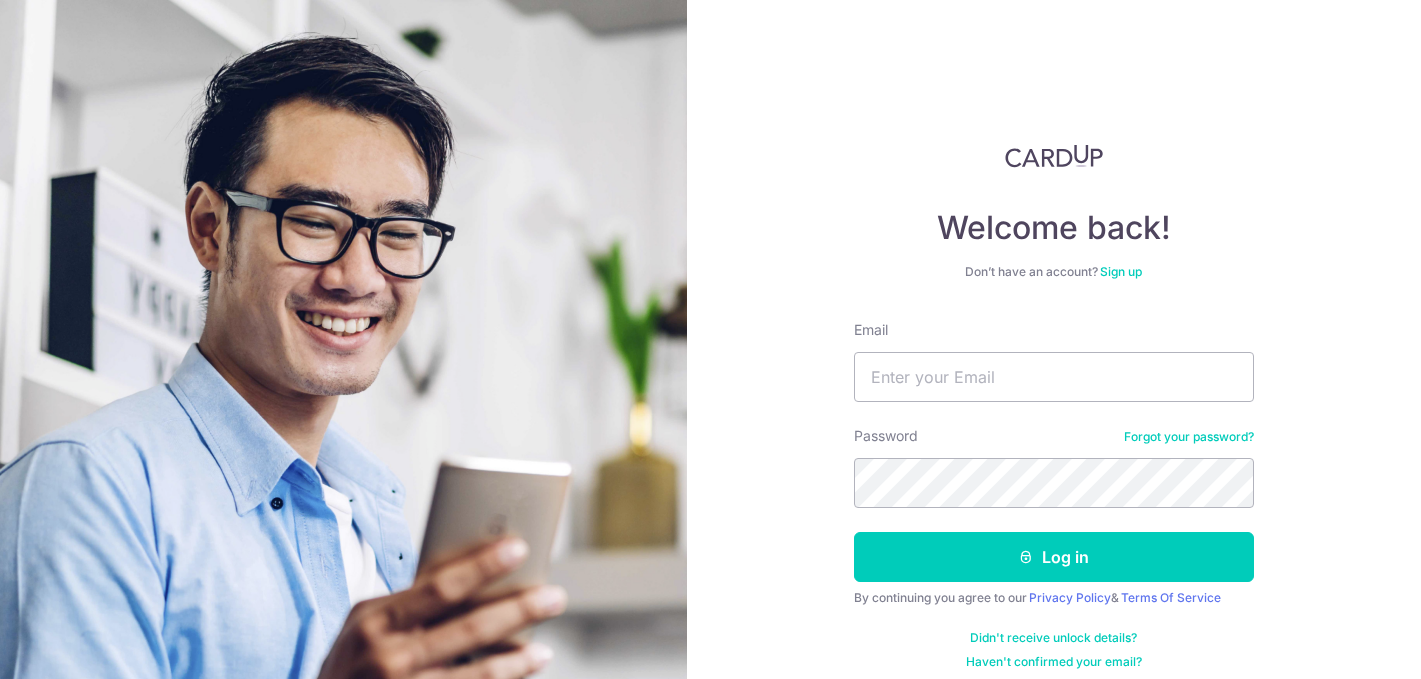 scroll, scrollTop: 0, scrollLeft: 0, axis: both 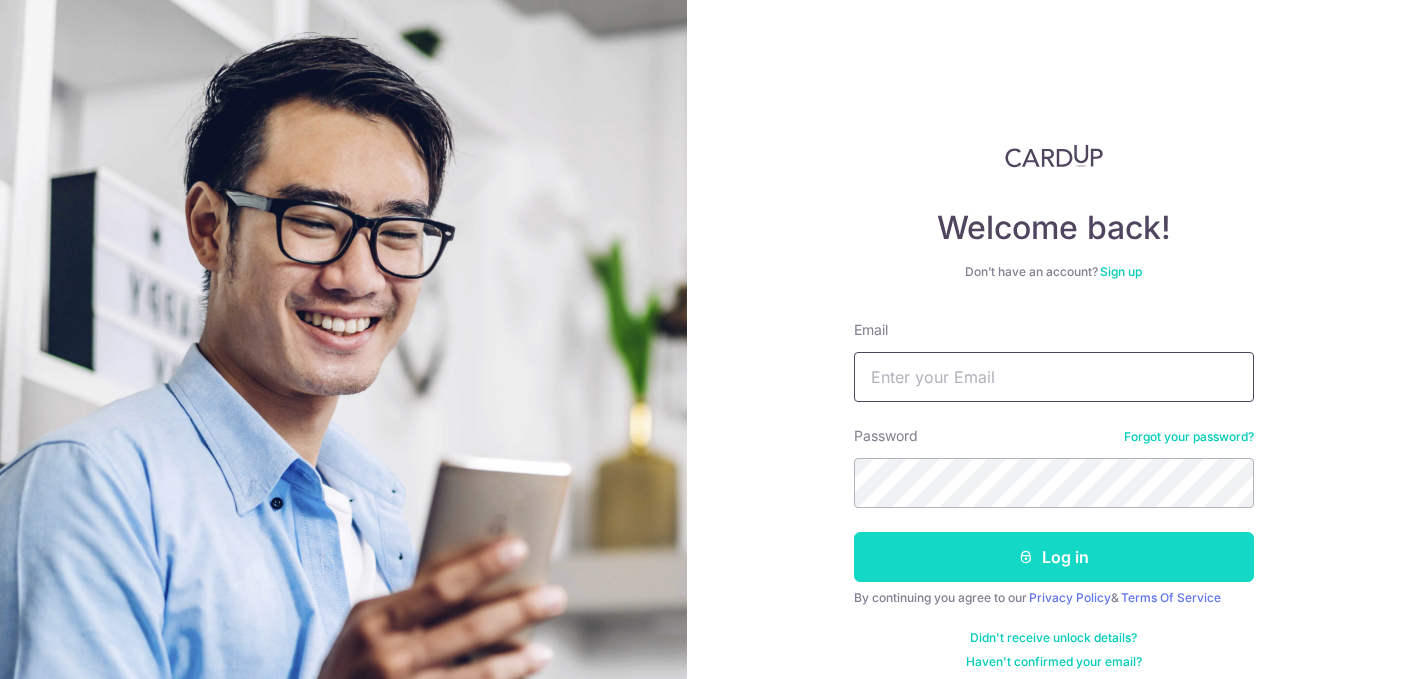 type on "su.yugu@[EMAIL]" 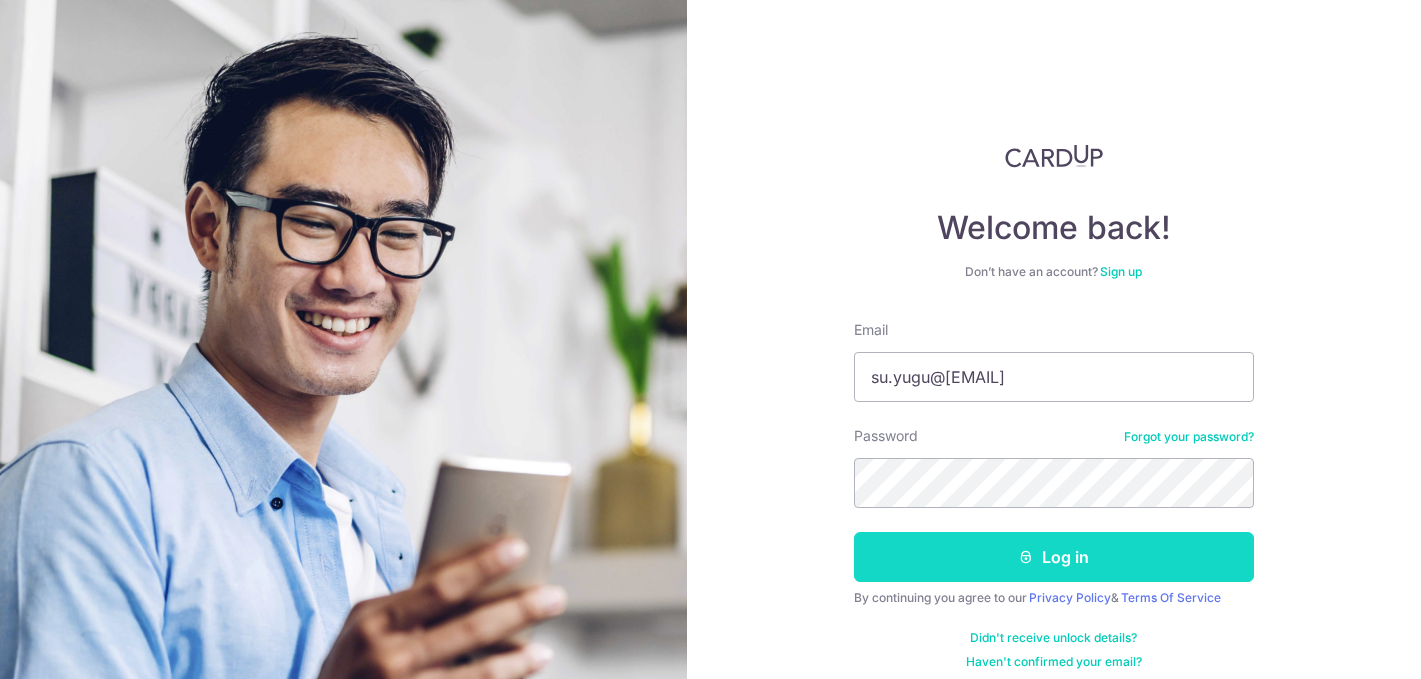 click on "Log in" at bounding box center (1054, 557) 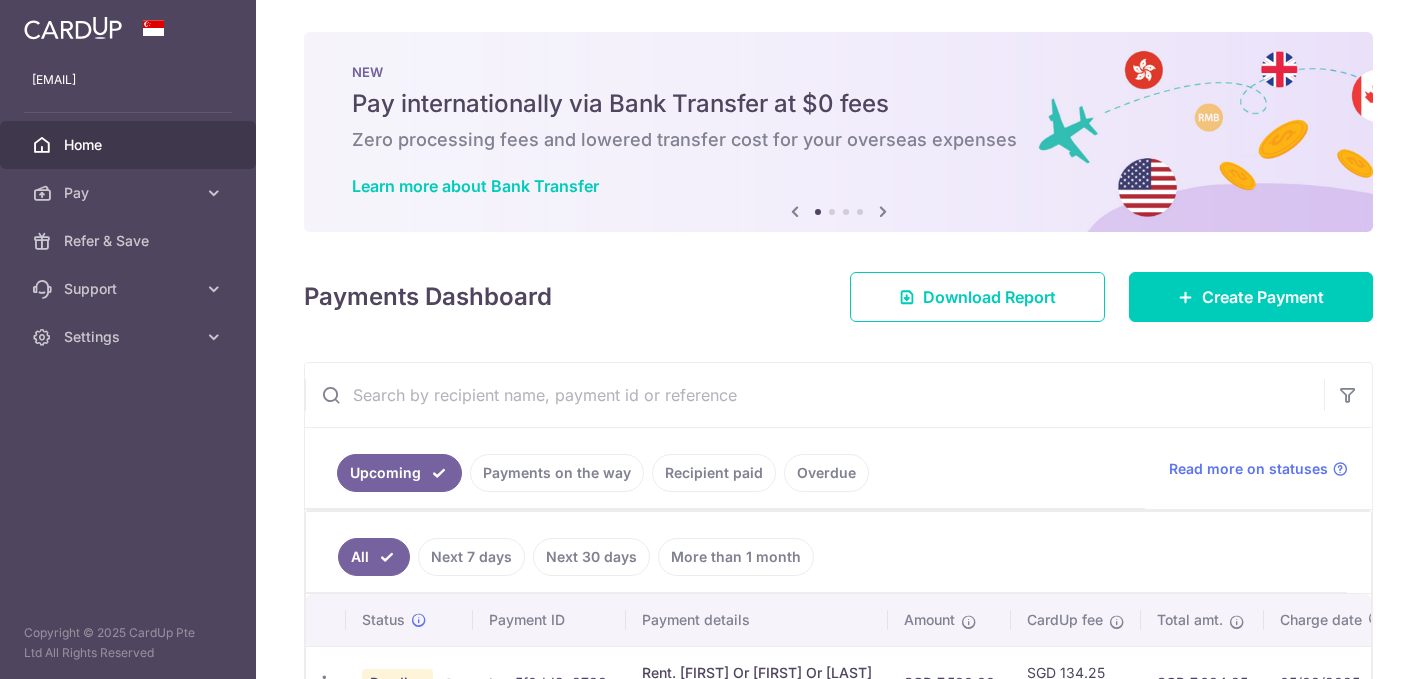 scroll, scrollTop: 0, scrollLeft: 0, axis: both 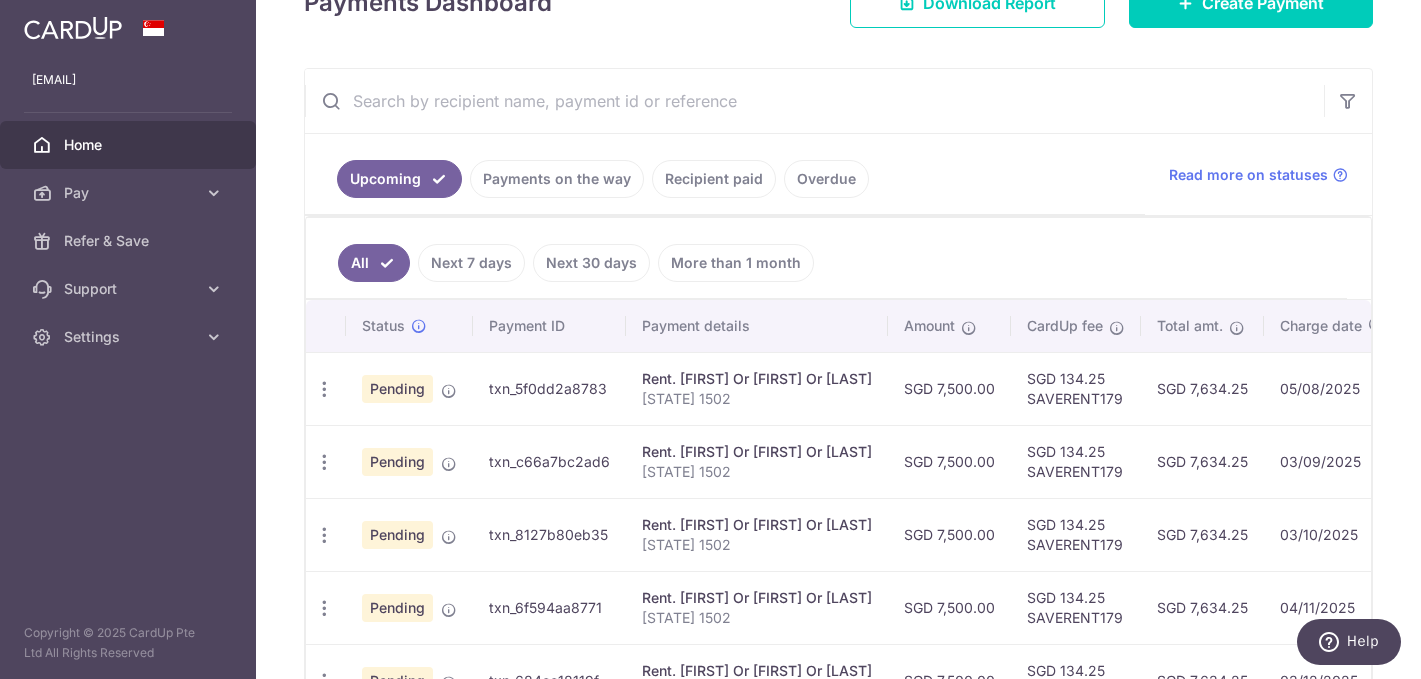 click on "Pending" at bounding box center [397, 389] 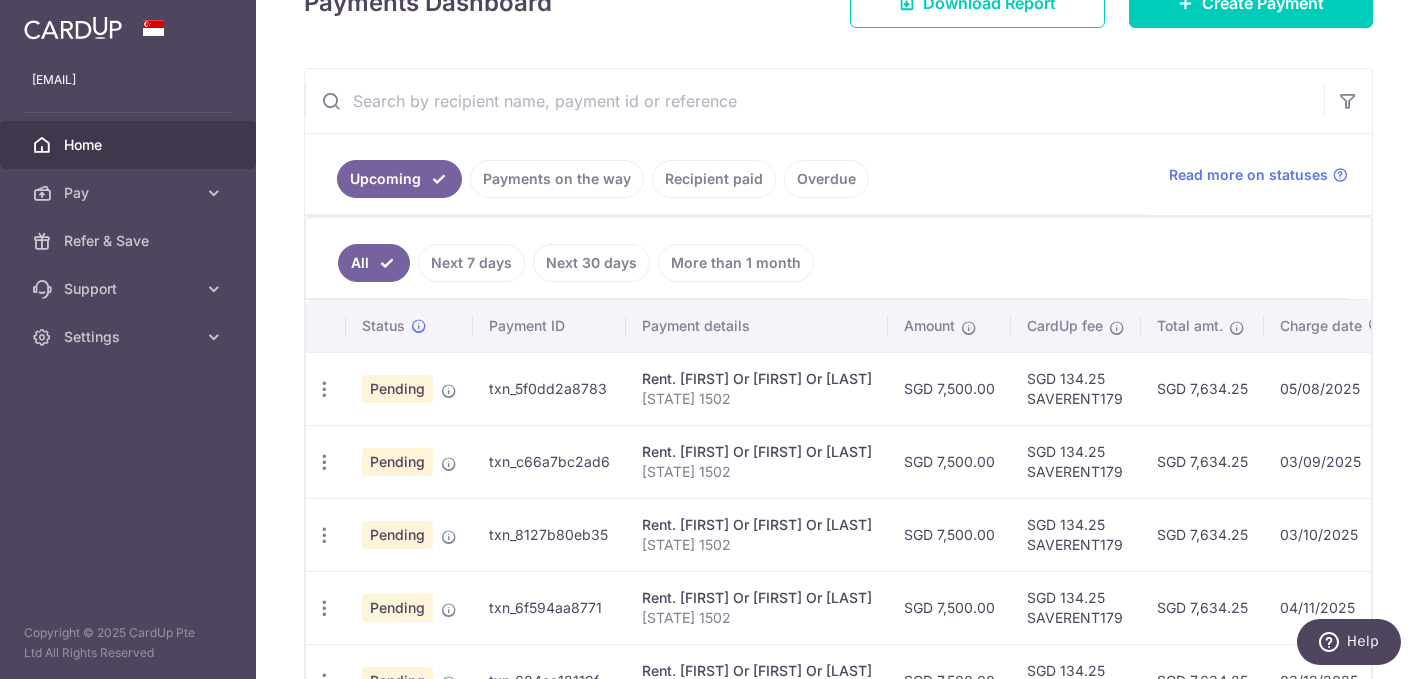 scroll, scrollTop: 0, scrollLeft: 317, axis: horizontal 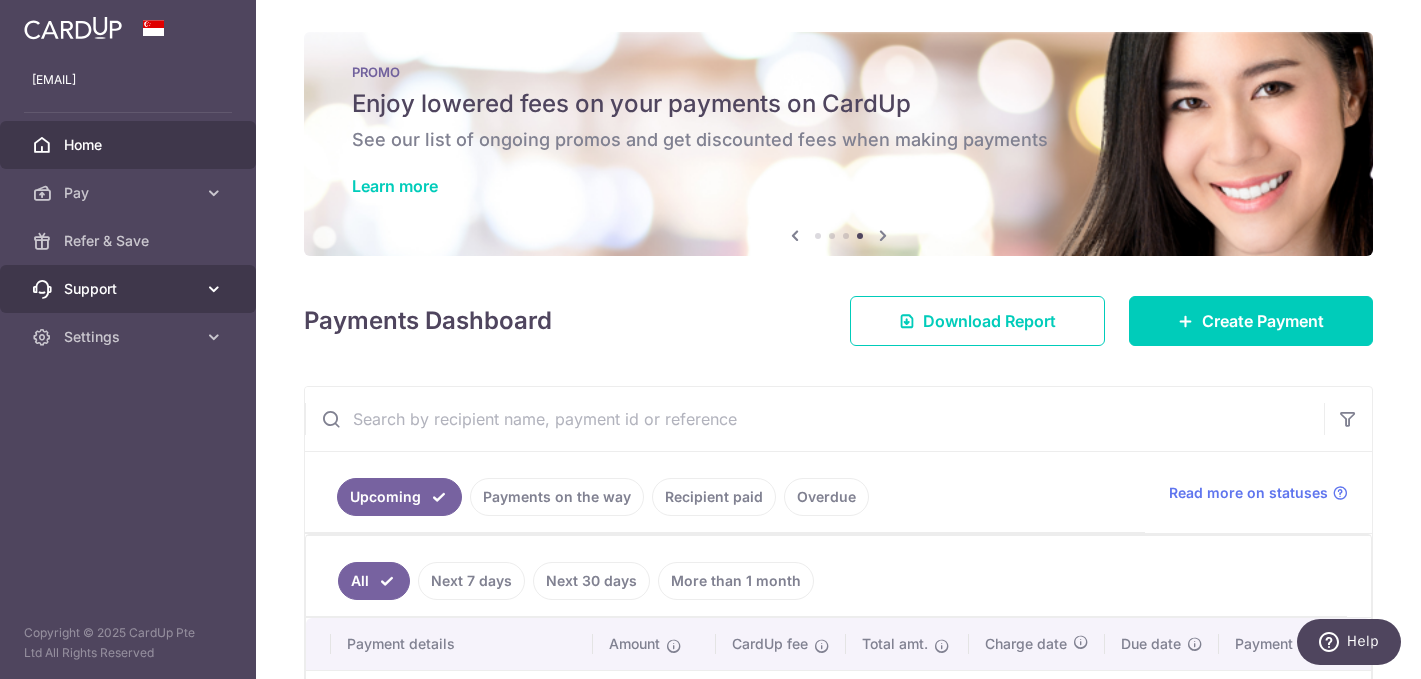 click on "Support" at bounding box center (130, 289) 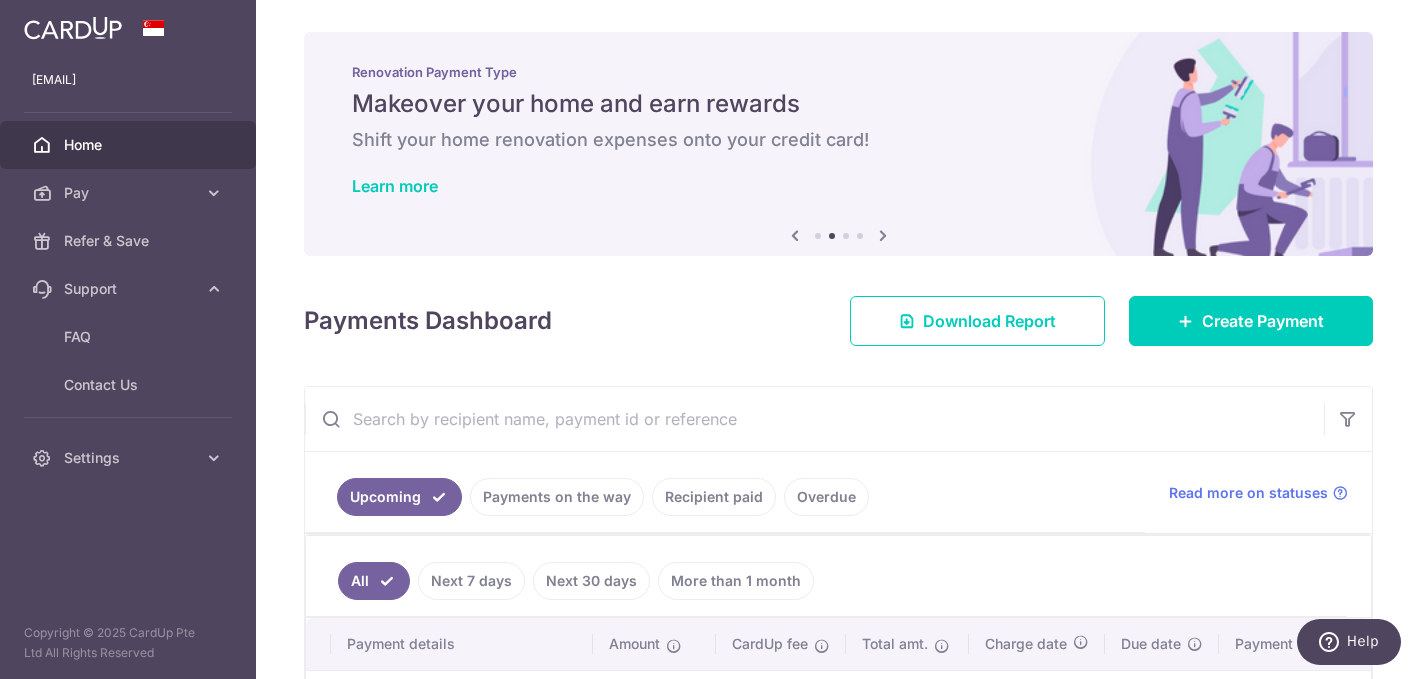 scroll, scrollTop: 73, scrollLeft: 0, axis: vertical 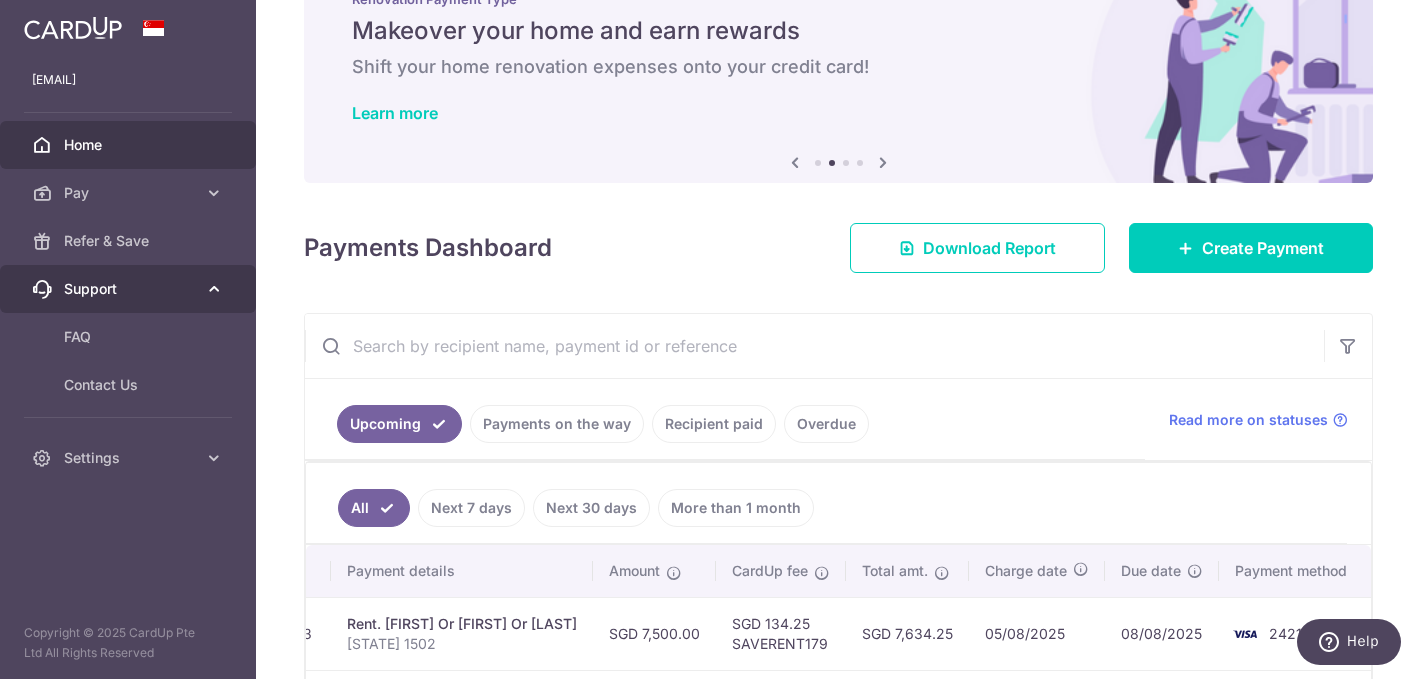 click on "Support" at bounding box center [130, 289] 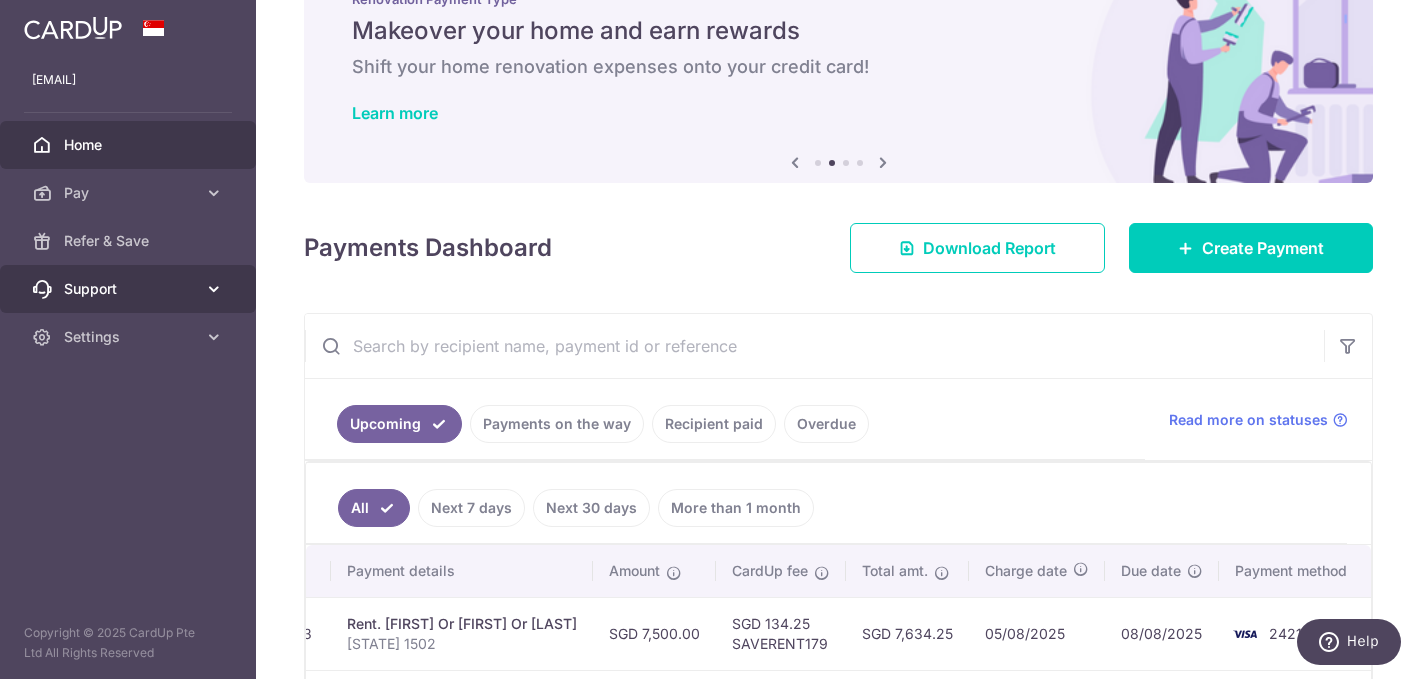 click on "Support" at bounding box center (130, 289) 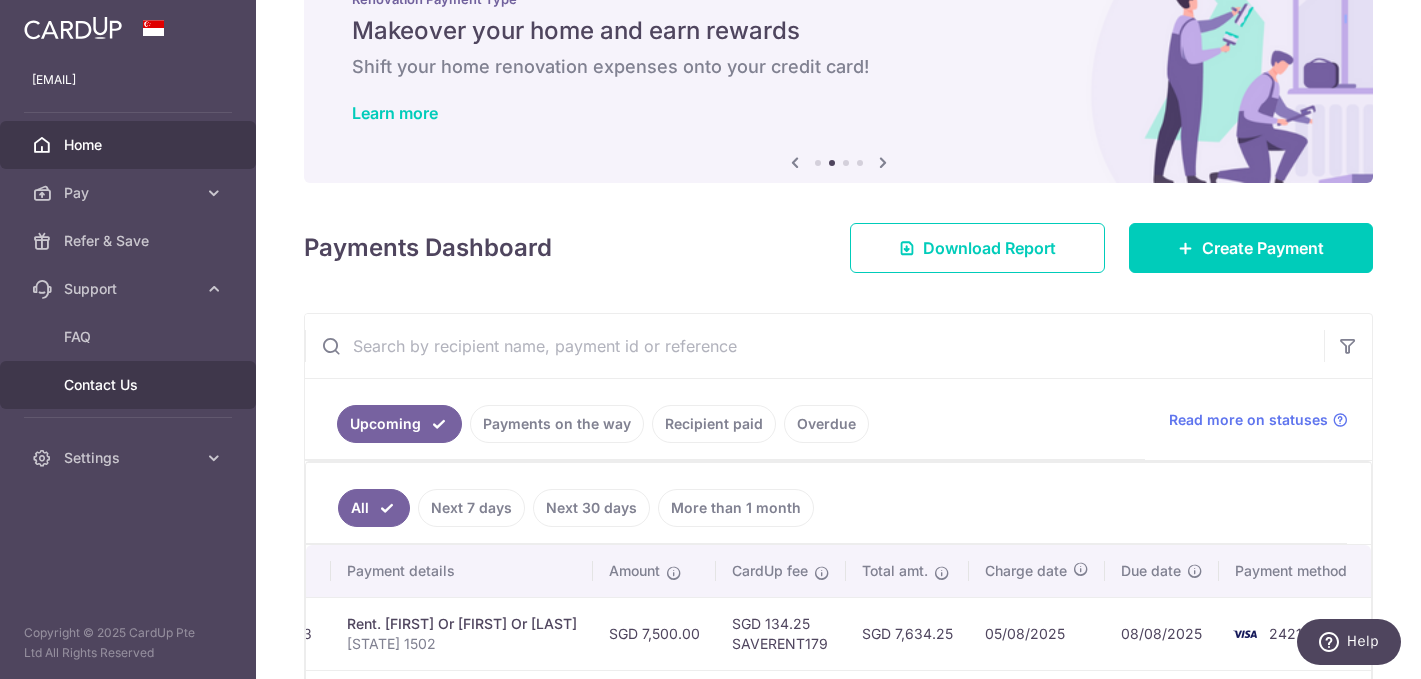 click on "Contact Us" at bounding box center [130, 385] 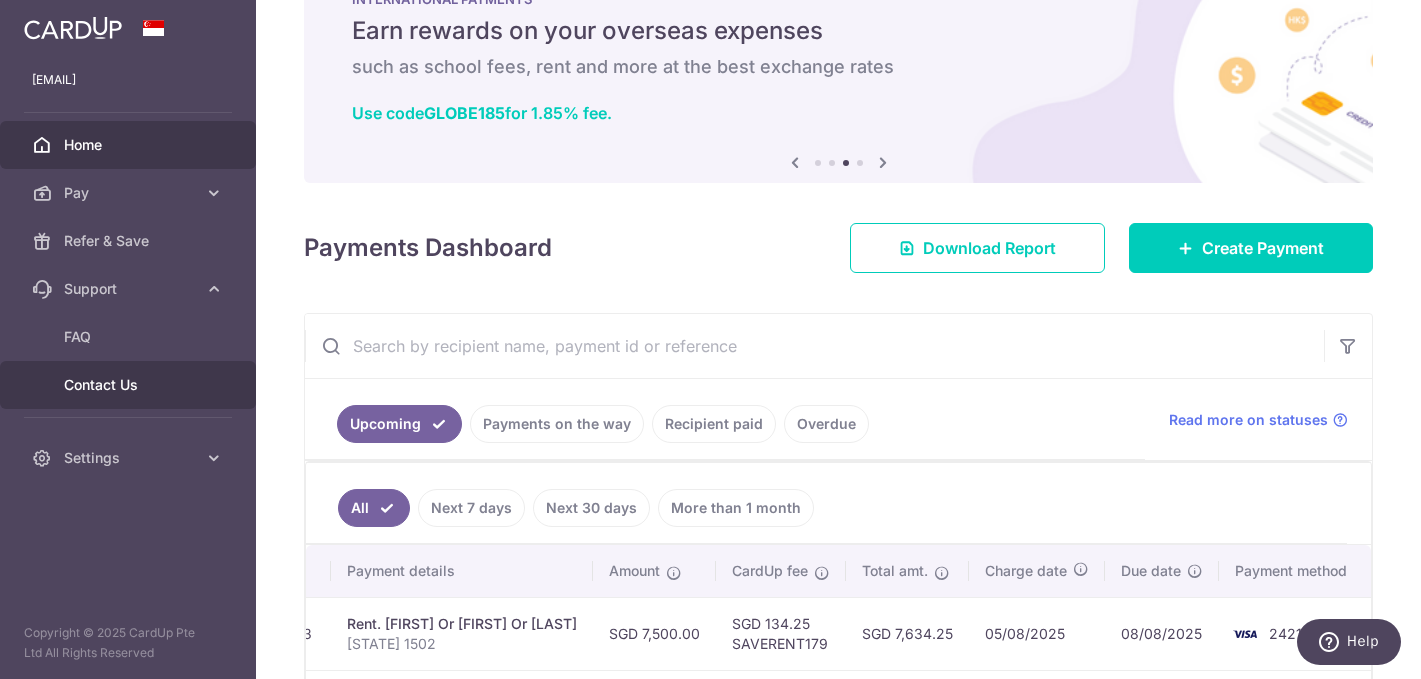 scroll, scrollTop: 0, scrollLeft: 0, axis: both 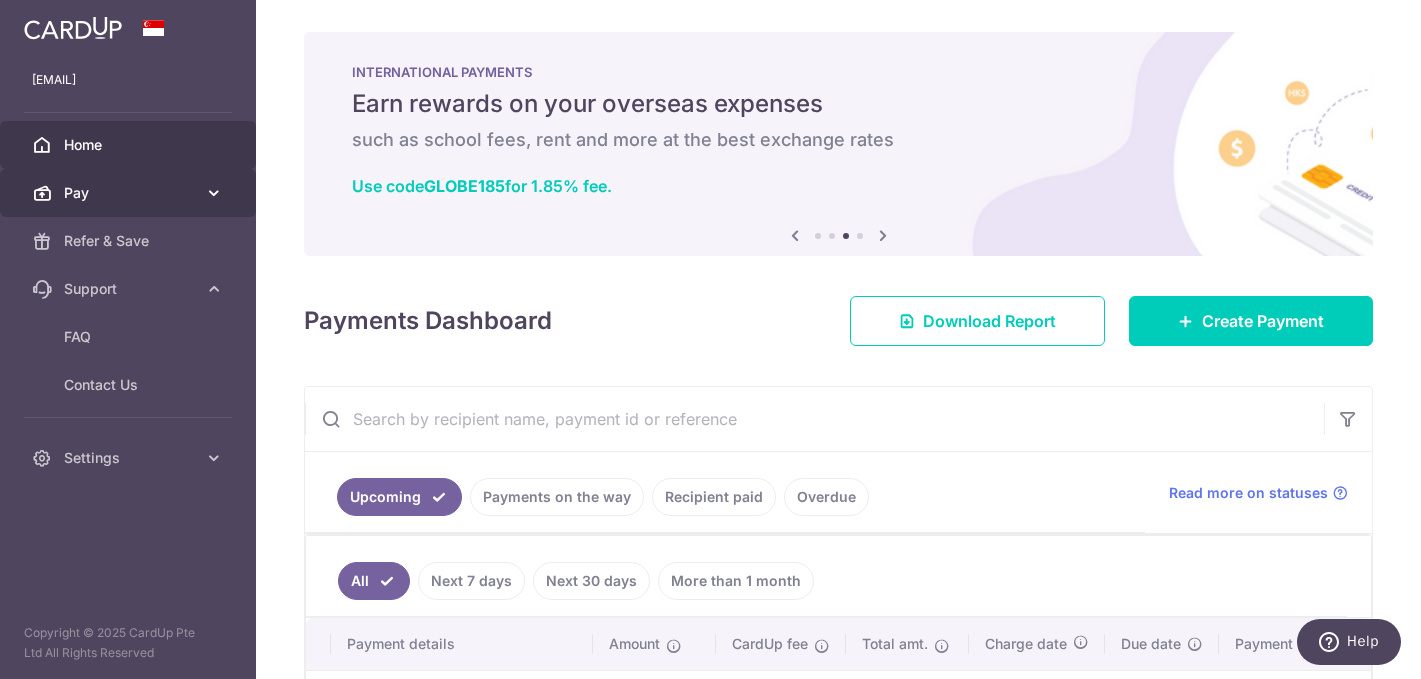 click on "Pay" at bounding box center (128, 193) 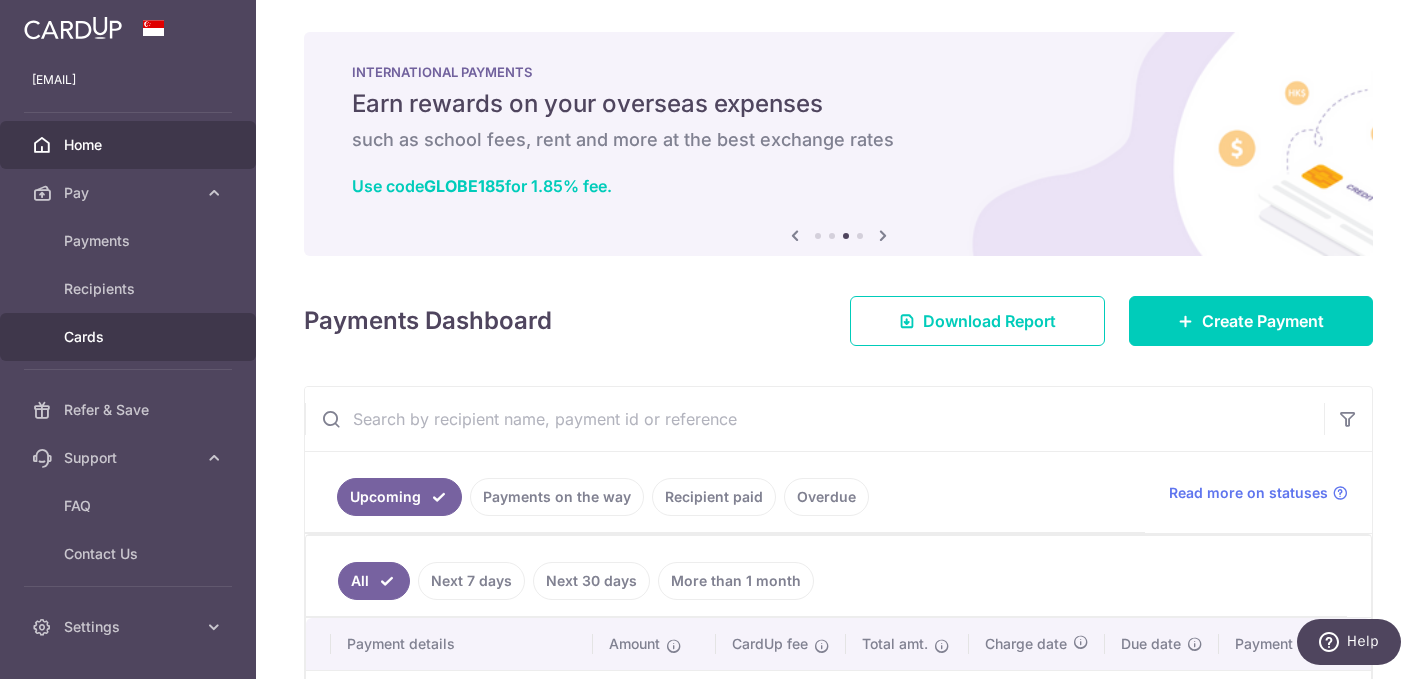 click on "Cards" at bounding box center [128, 337] 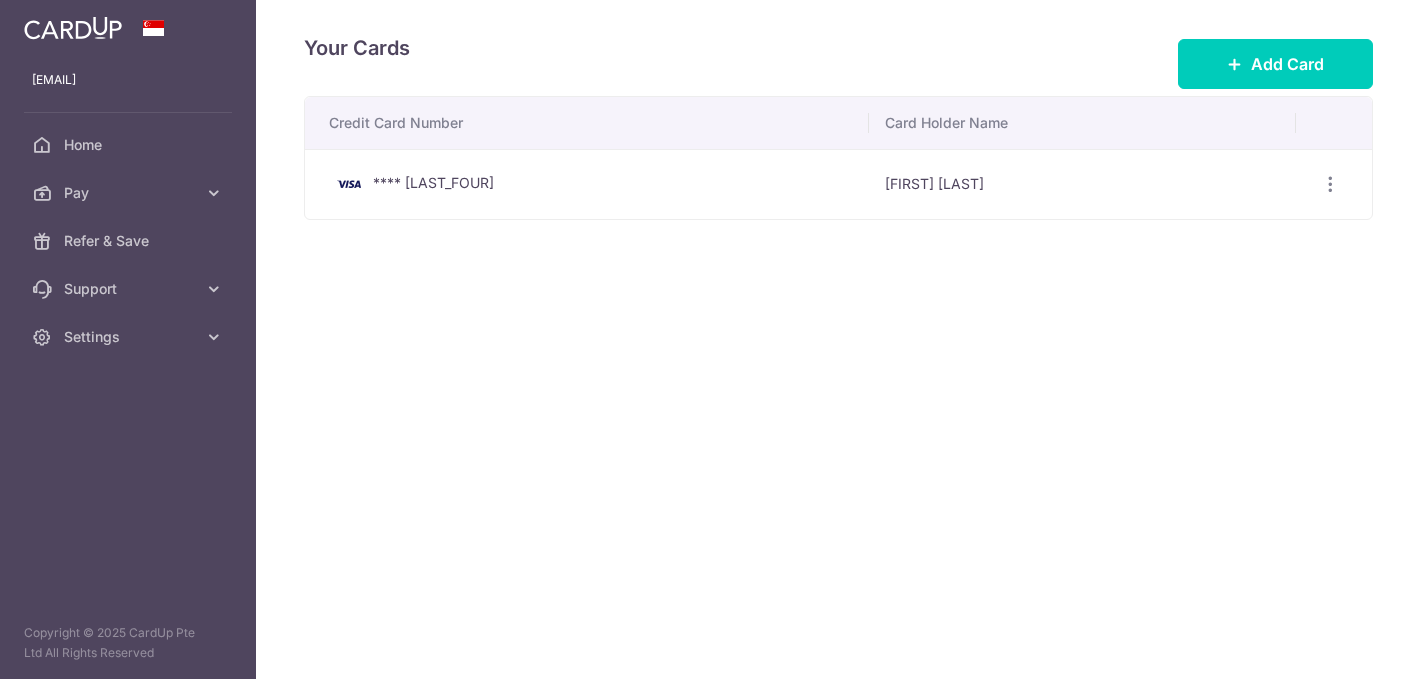 scroll, scrollTop: 0, scrollLeft: 0, axis: both 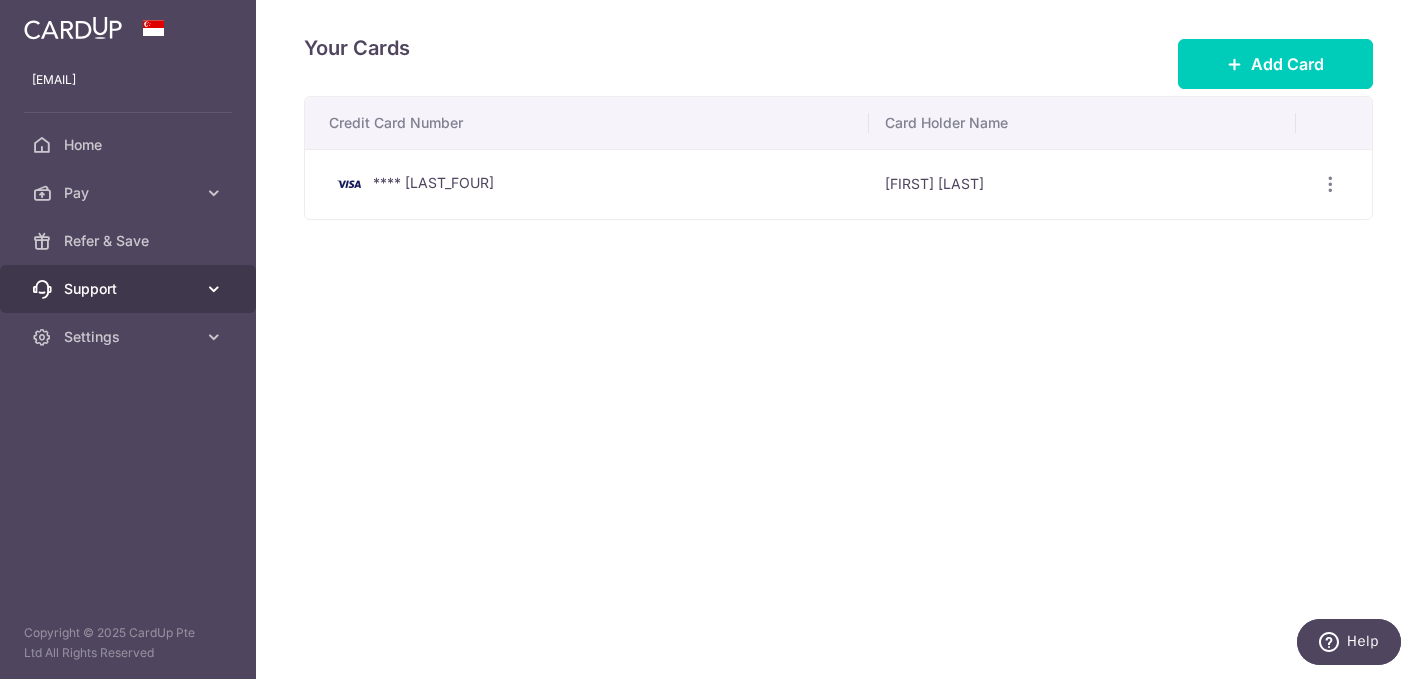 click on "Support" at bounding box center (130, 289) 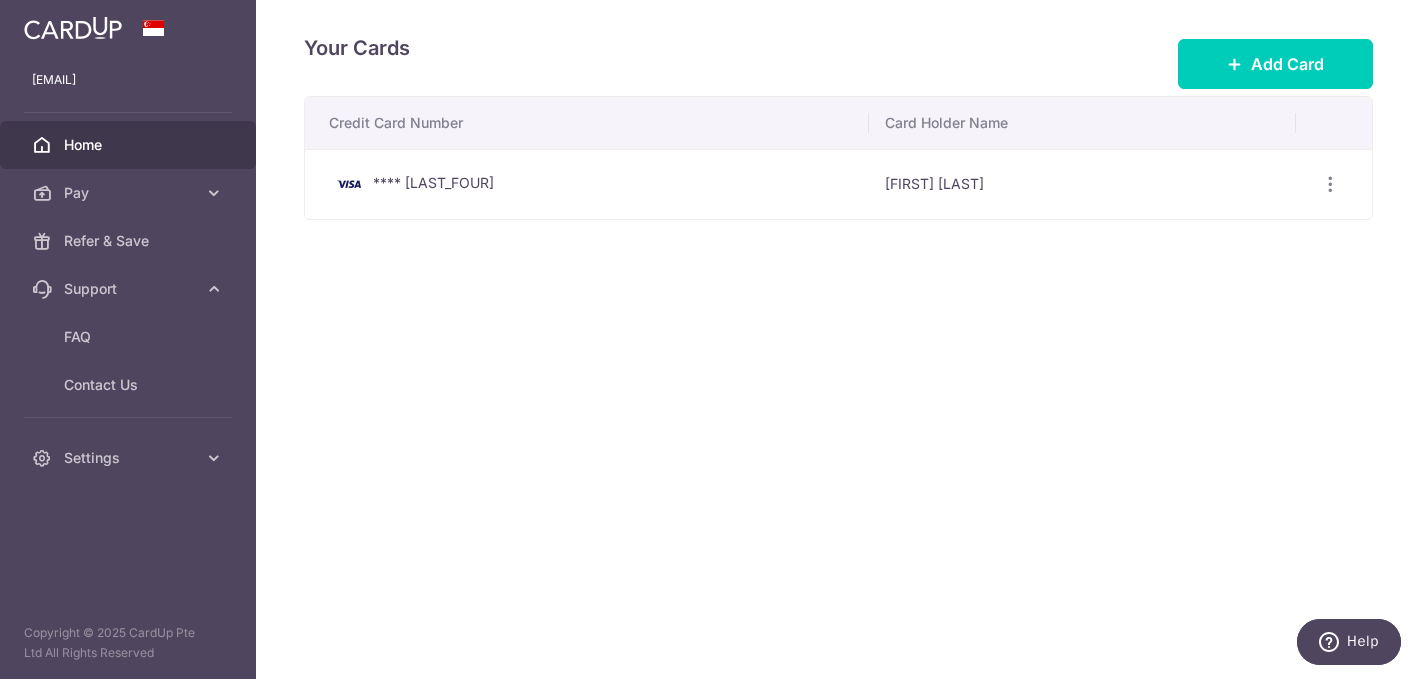click on "Home" at bounding box center [130, 145] 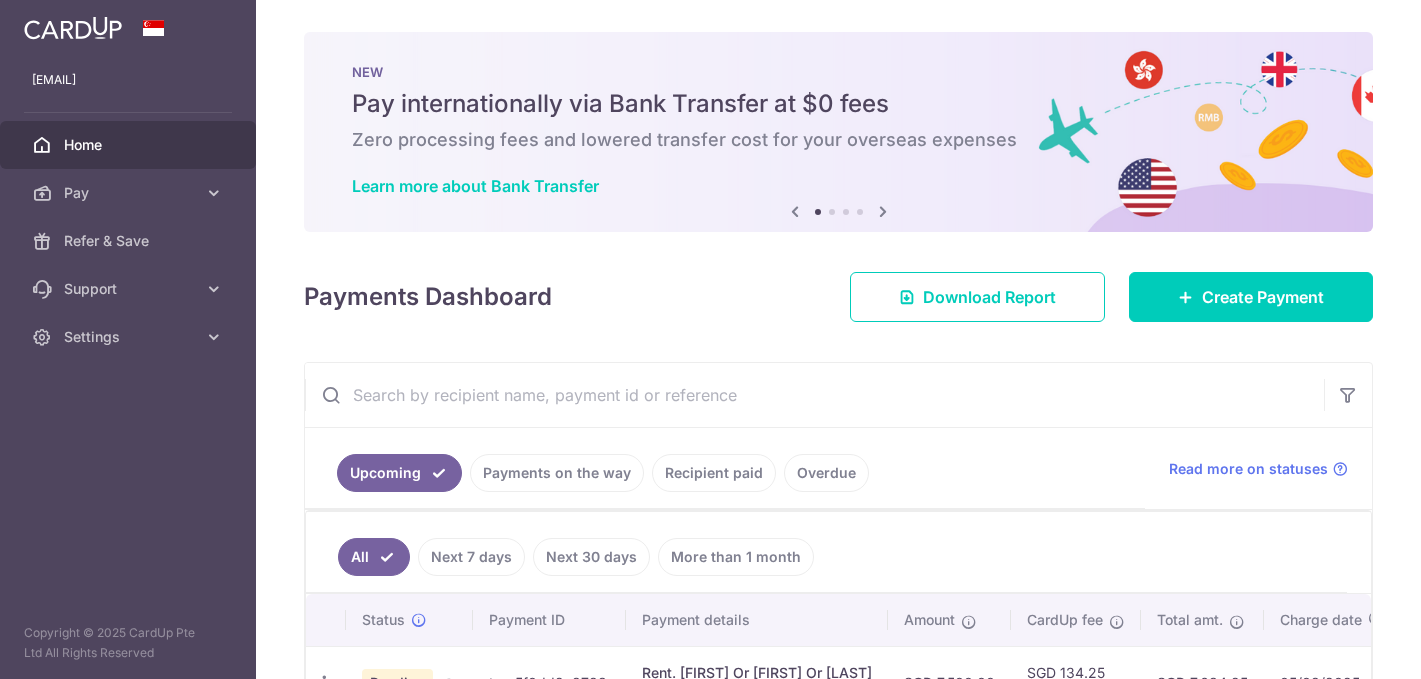 scroll, scrollTop: 0, scrollLeft: 0, axis: both 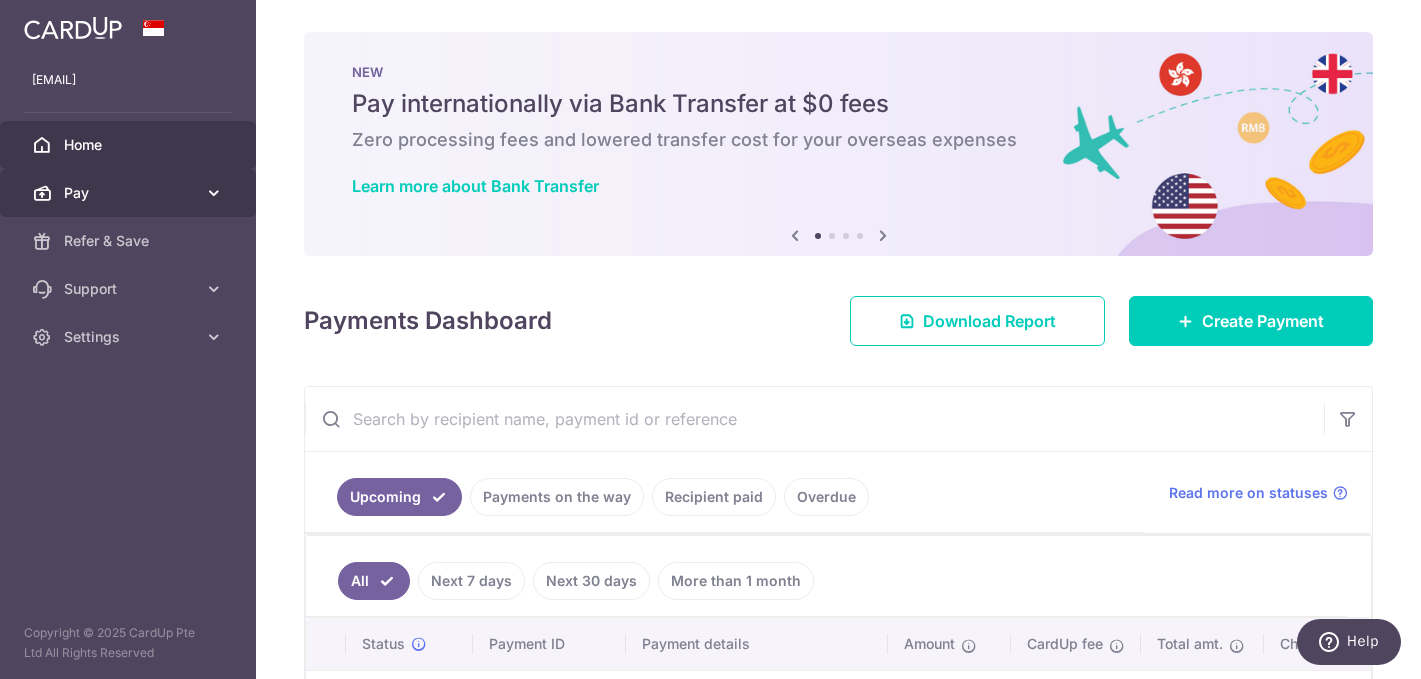 click on "Pay" at bounding box center (128, 193) 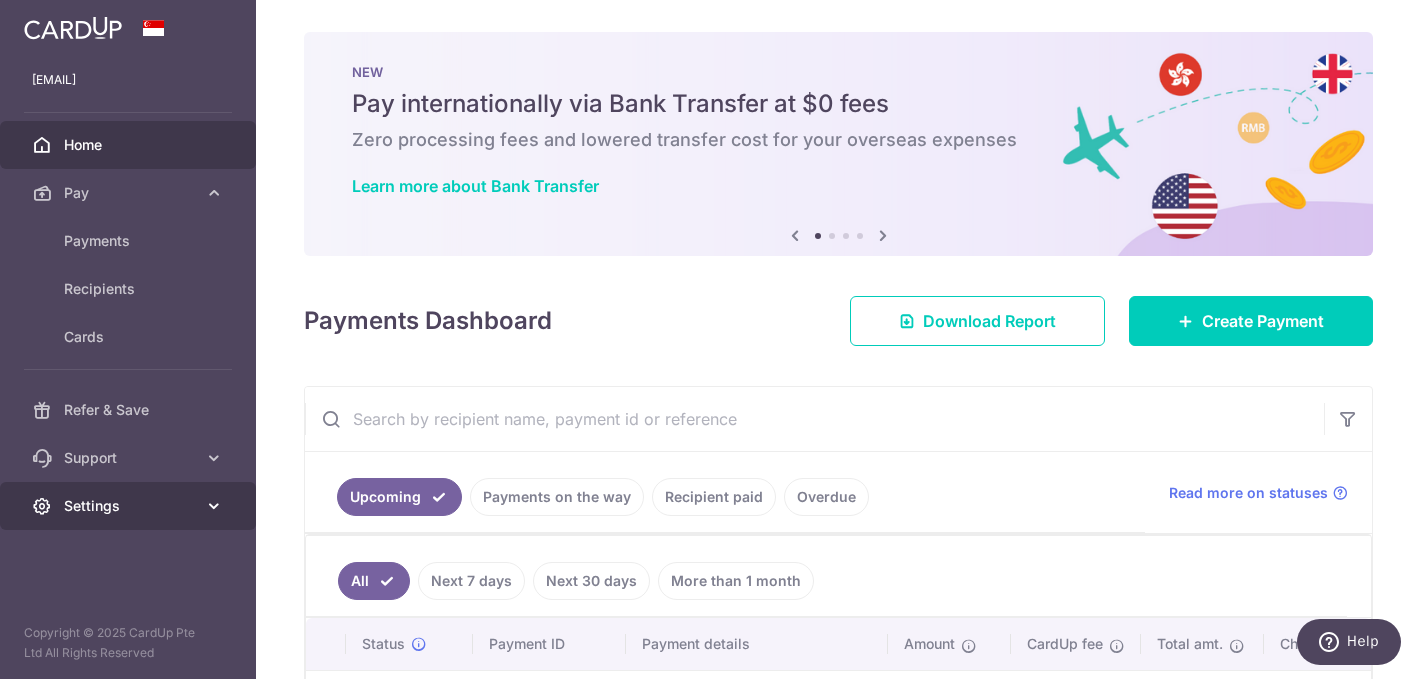 click on "Settings" at bounding box center (128, 506) 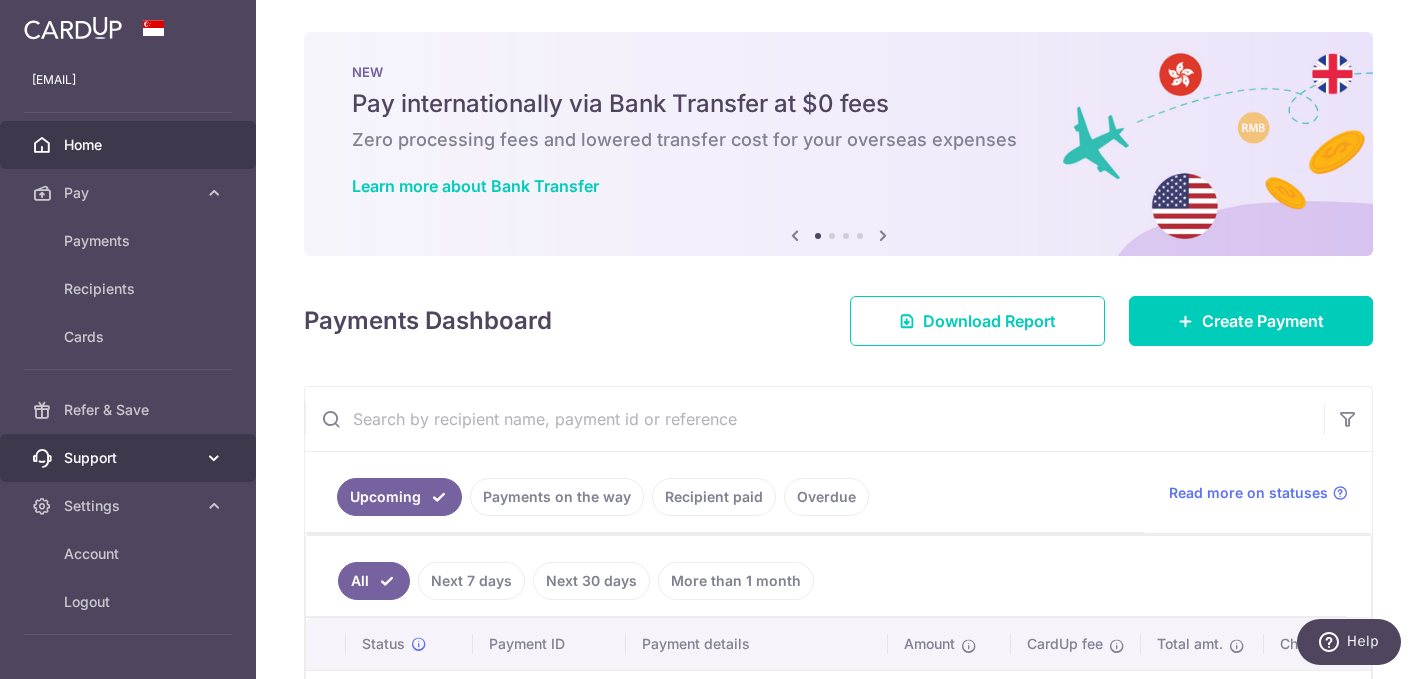 click on "Support" at bounding box center [130, 458] 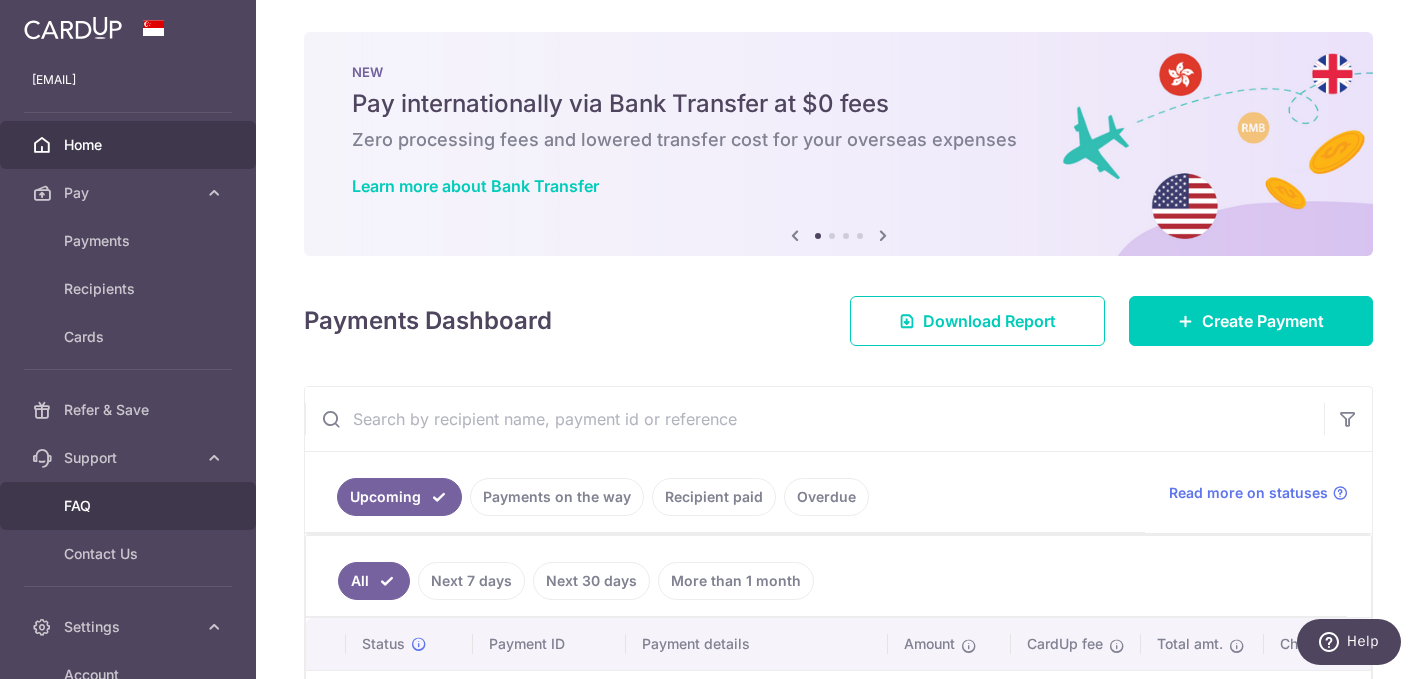 click on "FAQ" at bounding box center [130, 506] 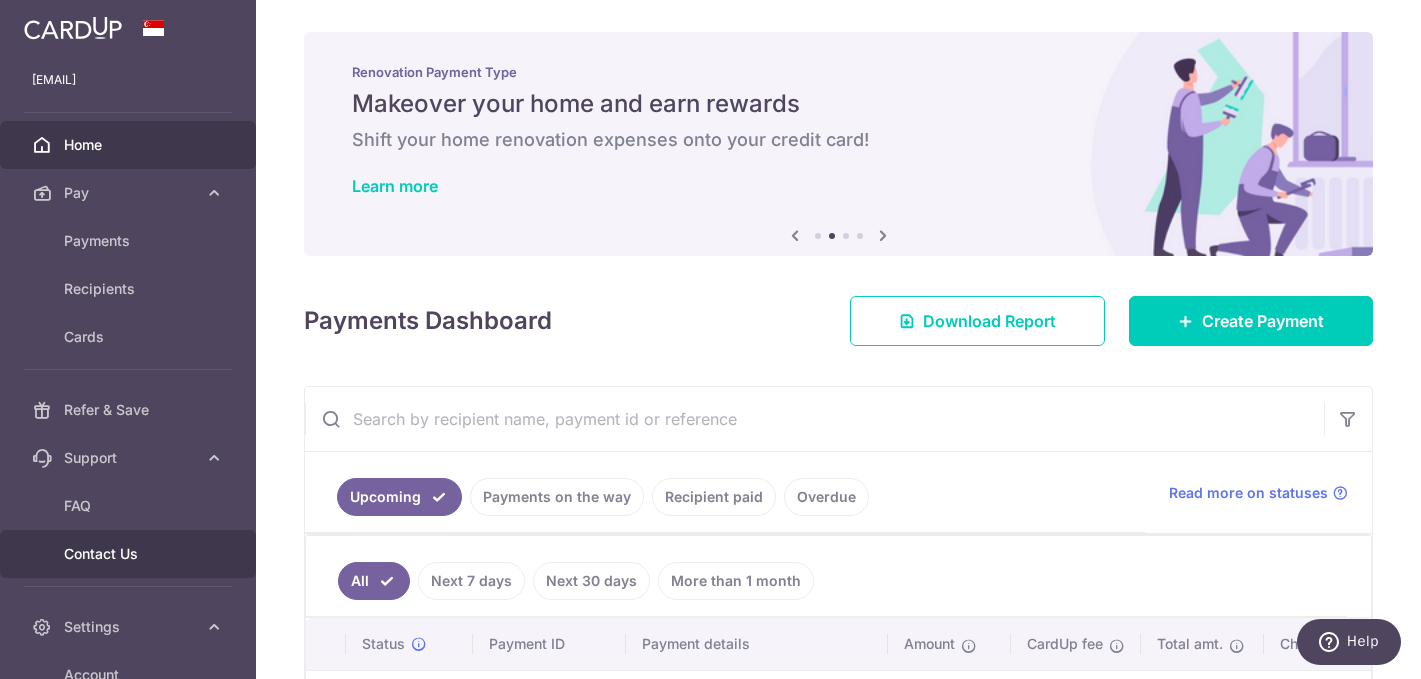 click on "Contact Us" at bounding box center (130, 554) 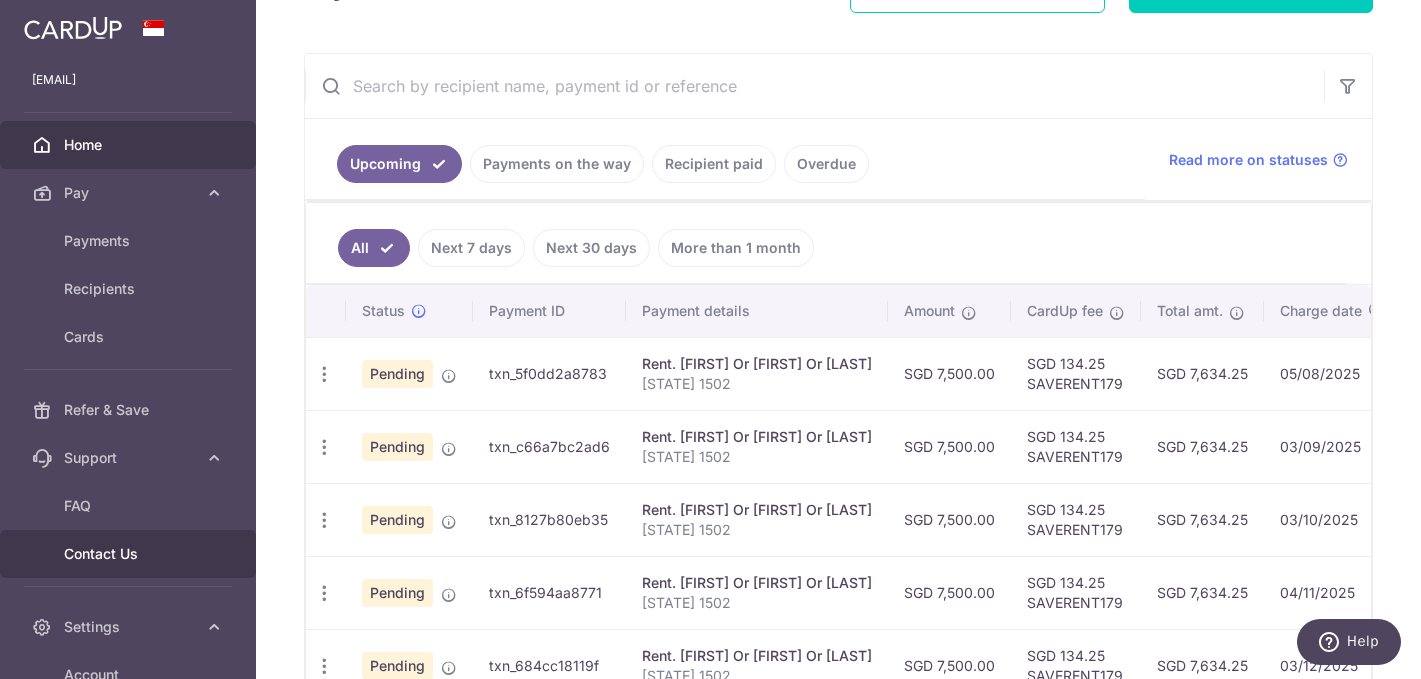 scroll, scrollTop: 337, scrollLeft: 0, axis: vertical 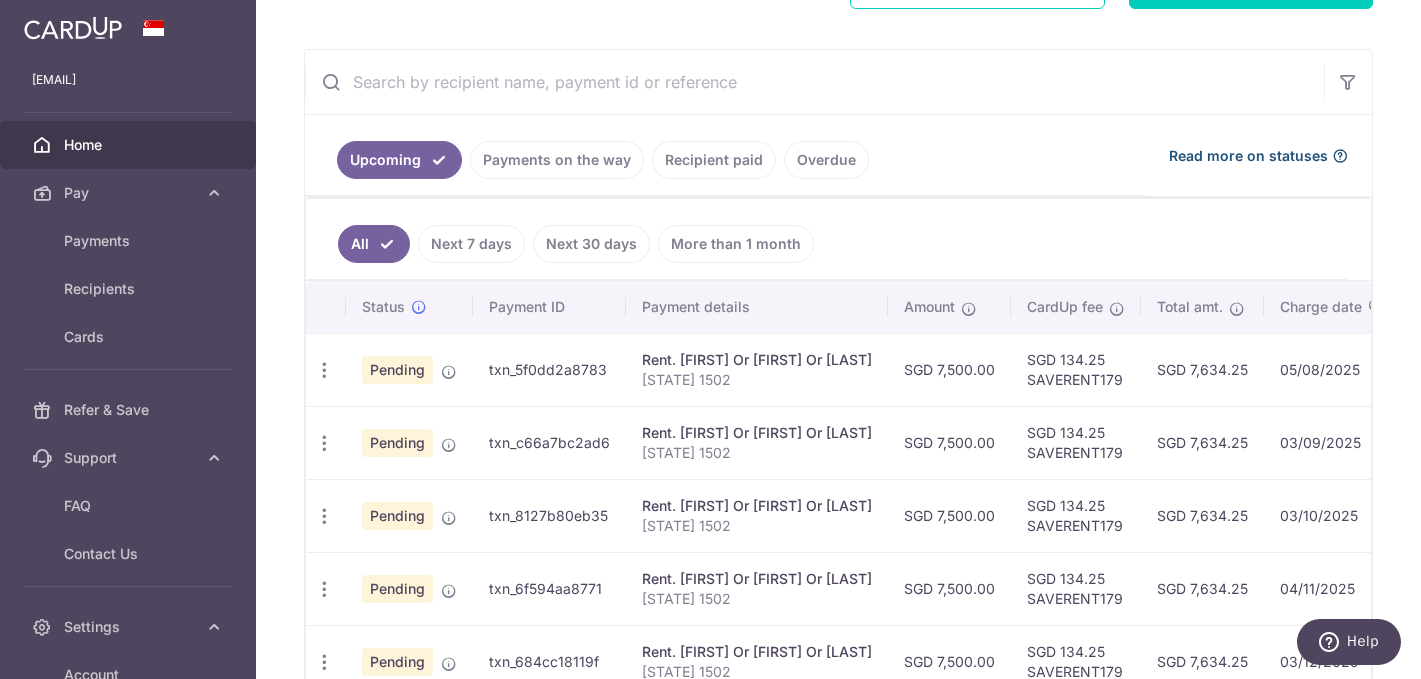 click on "Read more on statuses" at bounding box center (1248, 156) 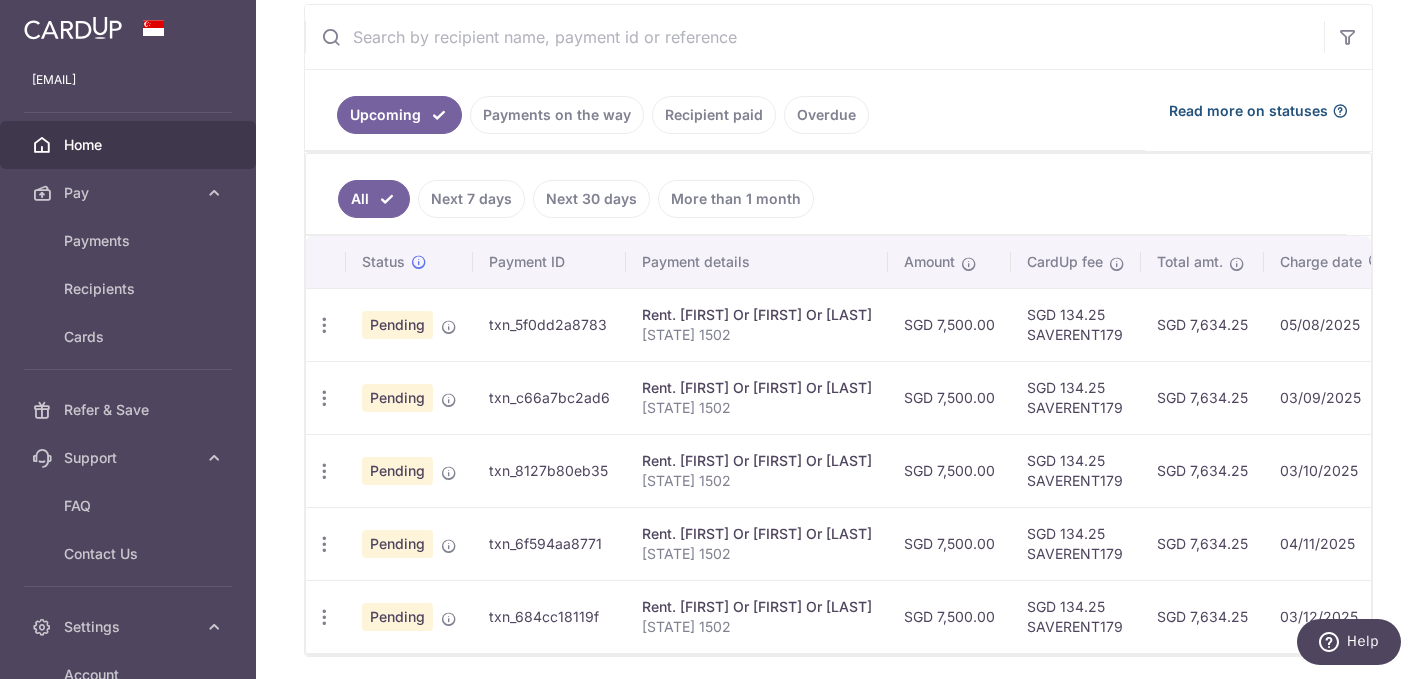scroll, scrollTop: 386, scrollLeft: 0, axis: vertical 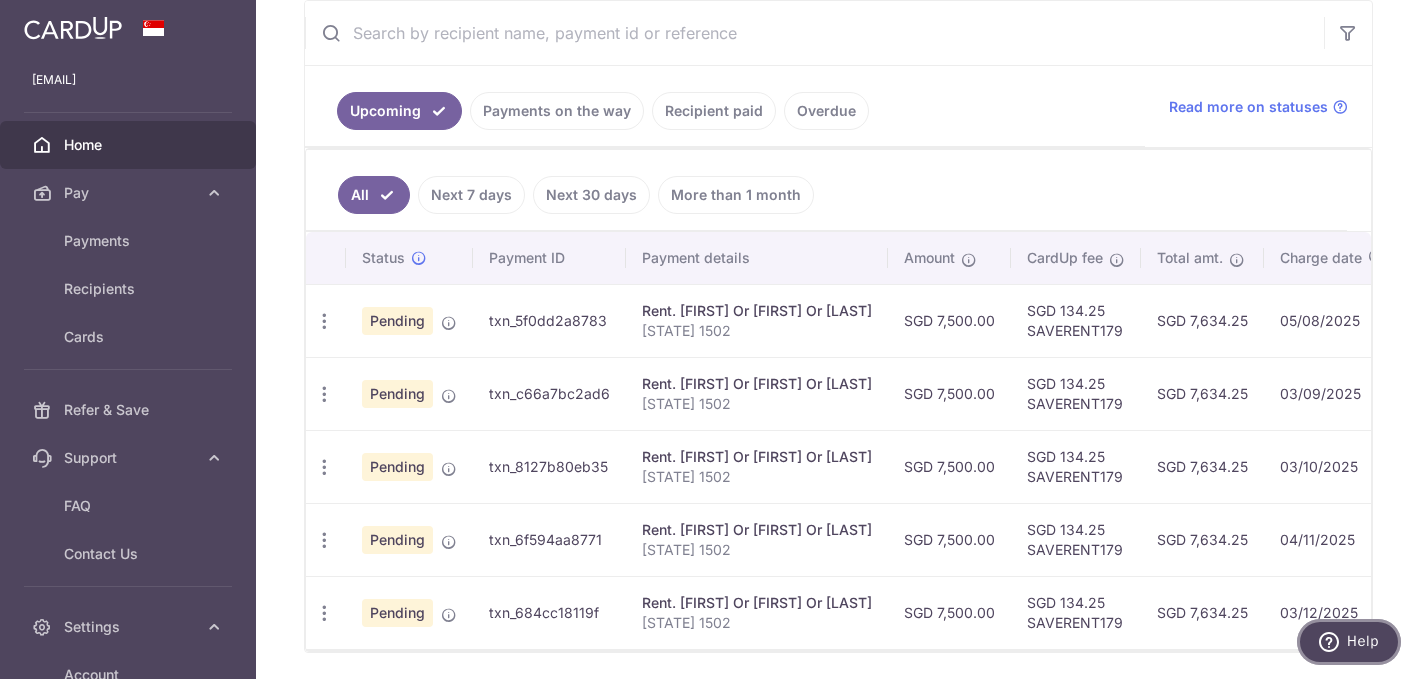 click 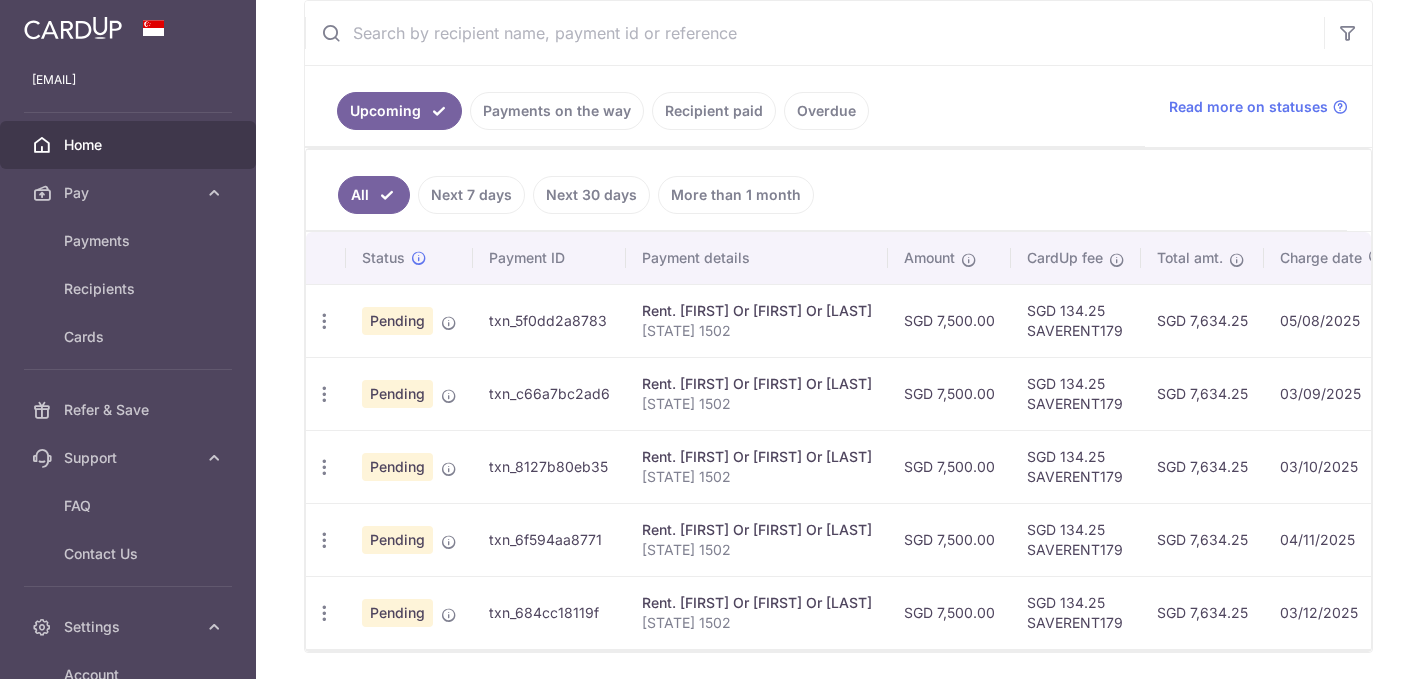 scroll, scrollTop: 0, scrollLeft: 0, axis: both 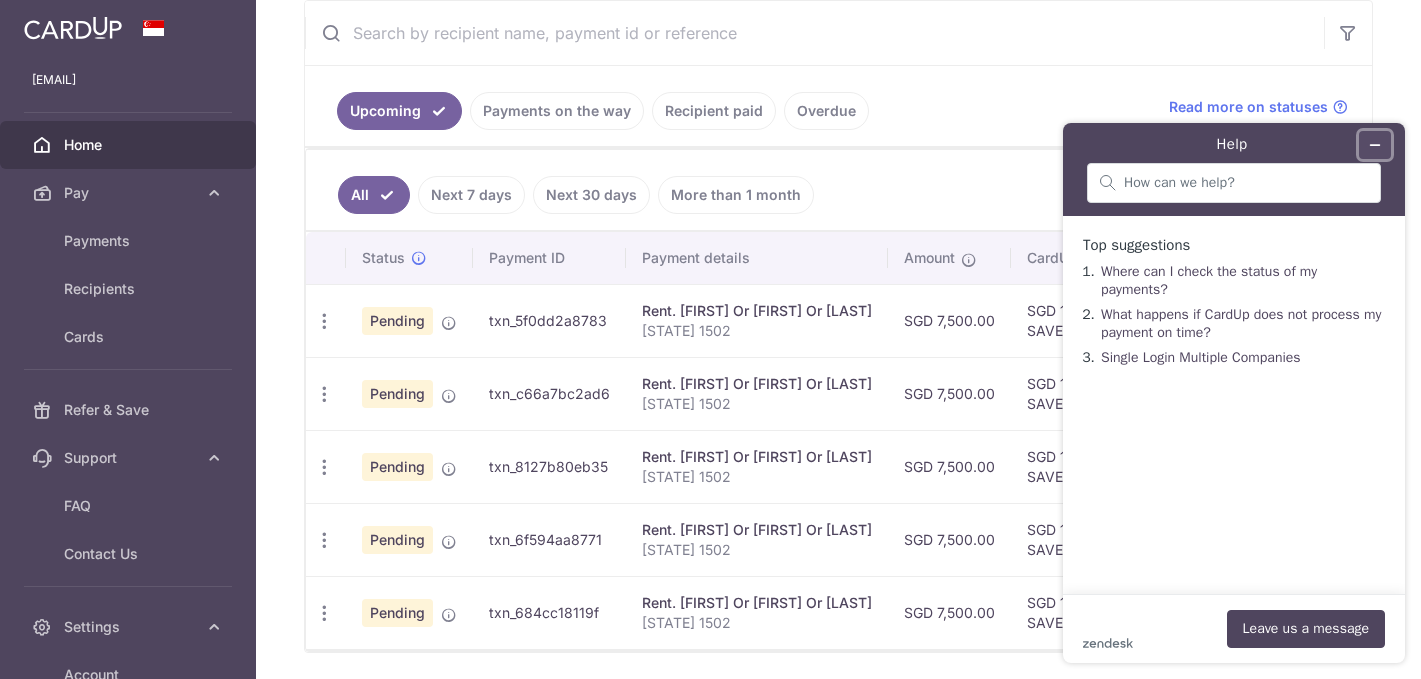 click 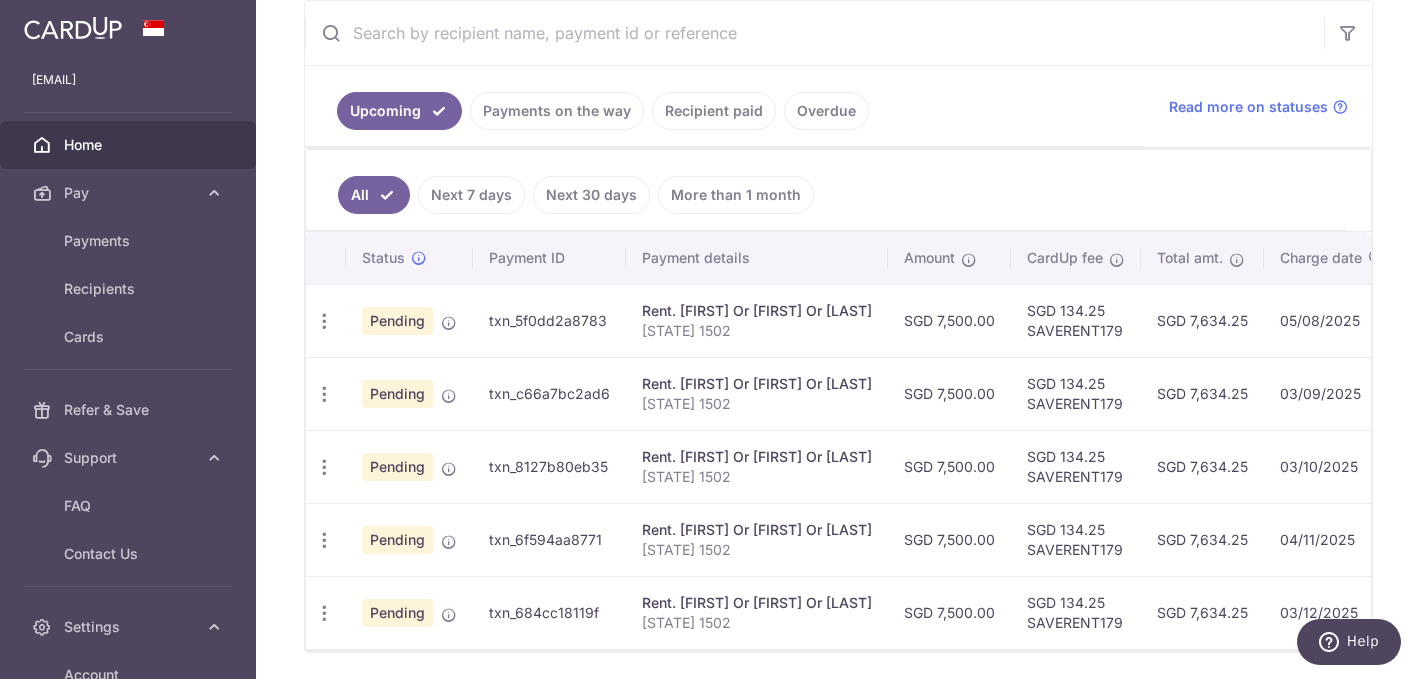 click at bounding box center [73, 28] 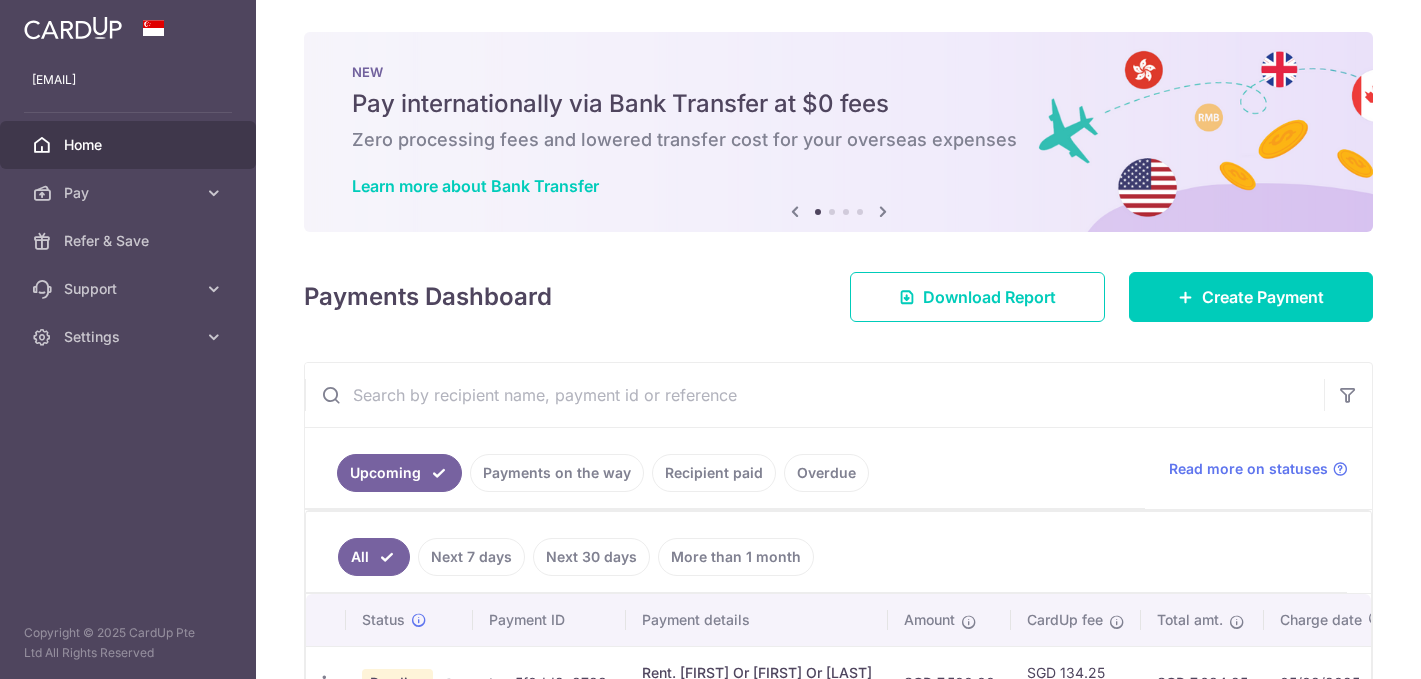 scroll, scrollTop: 0, scrollLeft: 0, axis: both 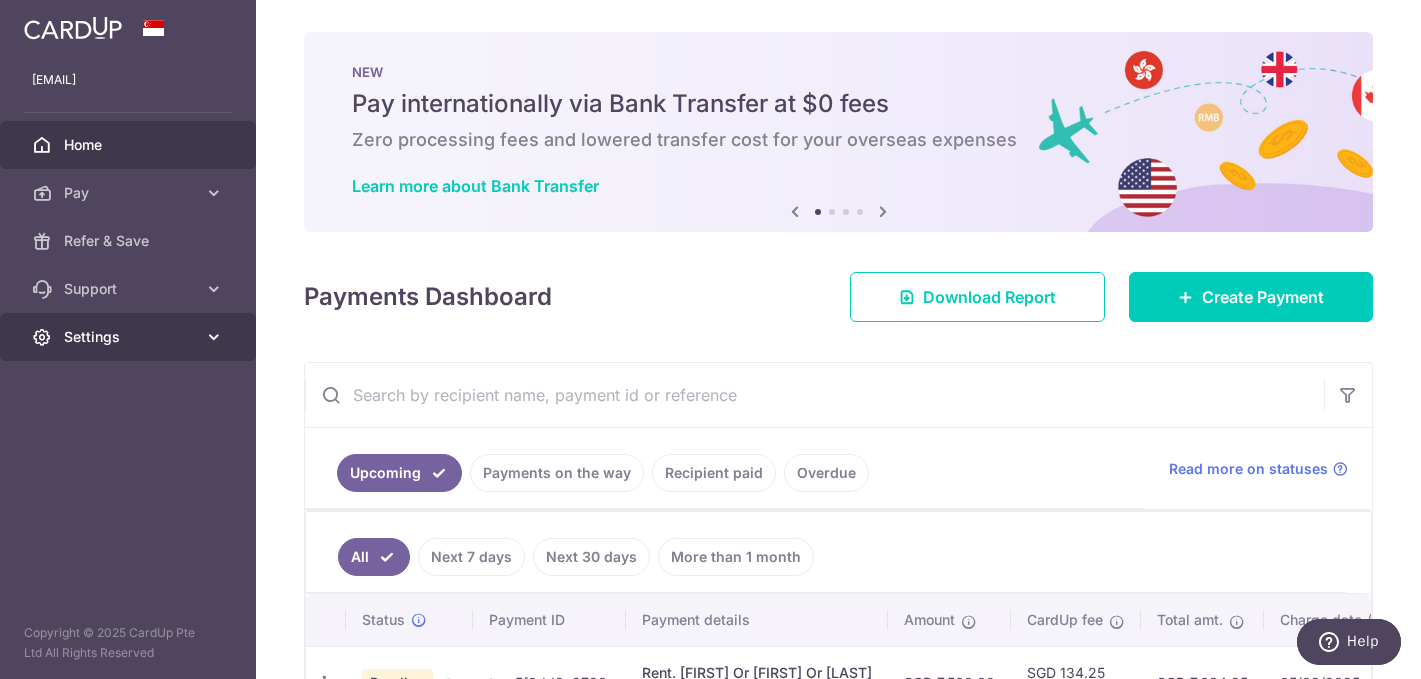 click on "Settings" at bounding box center [128, 337] 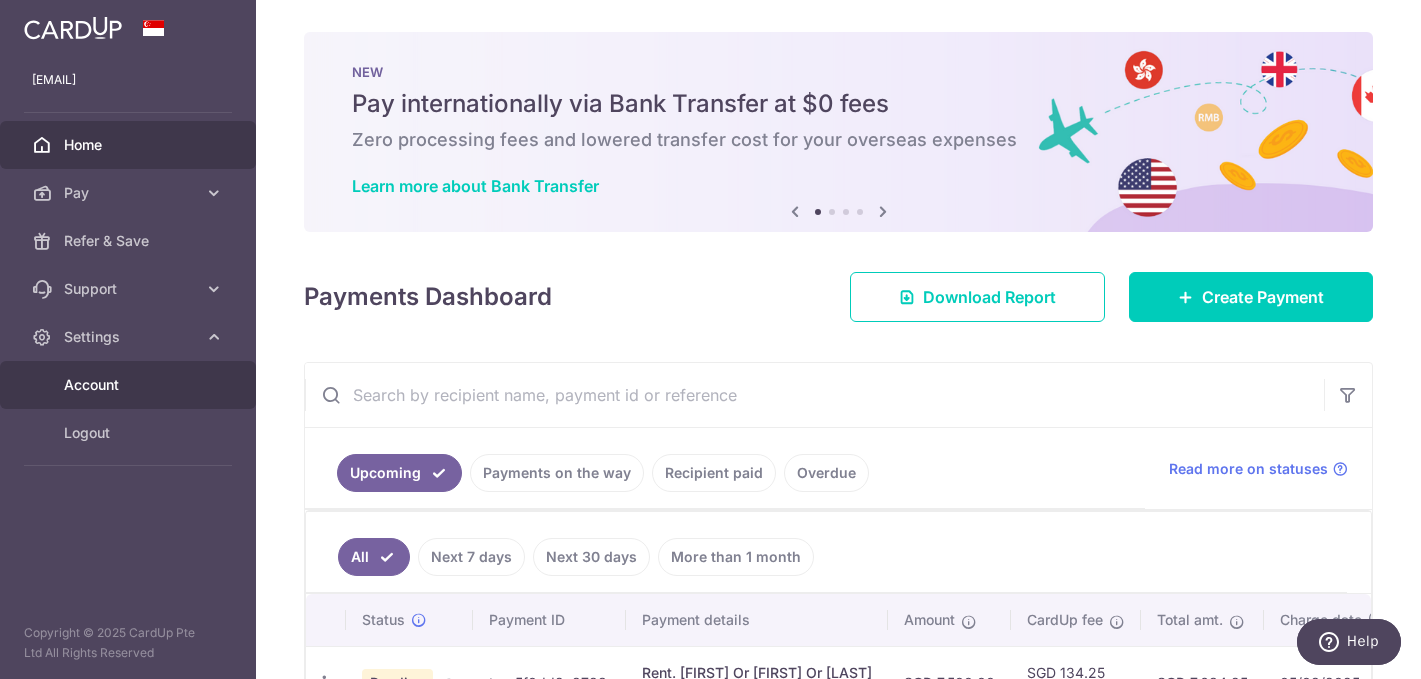 click on "Account" at bounding box center (130, 385) 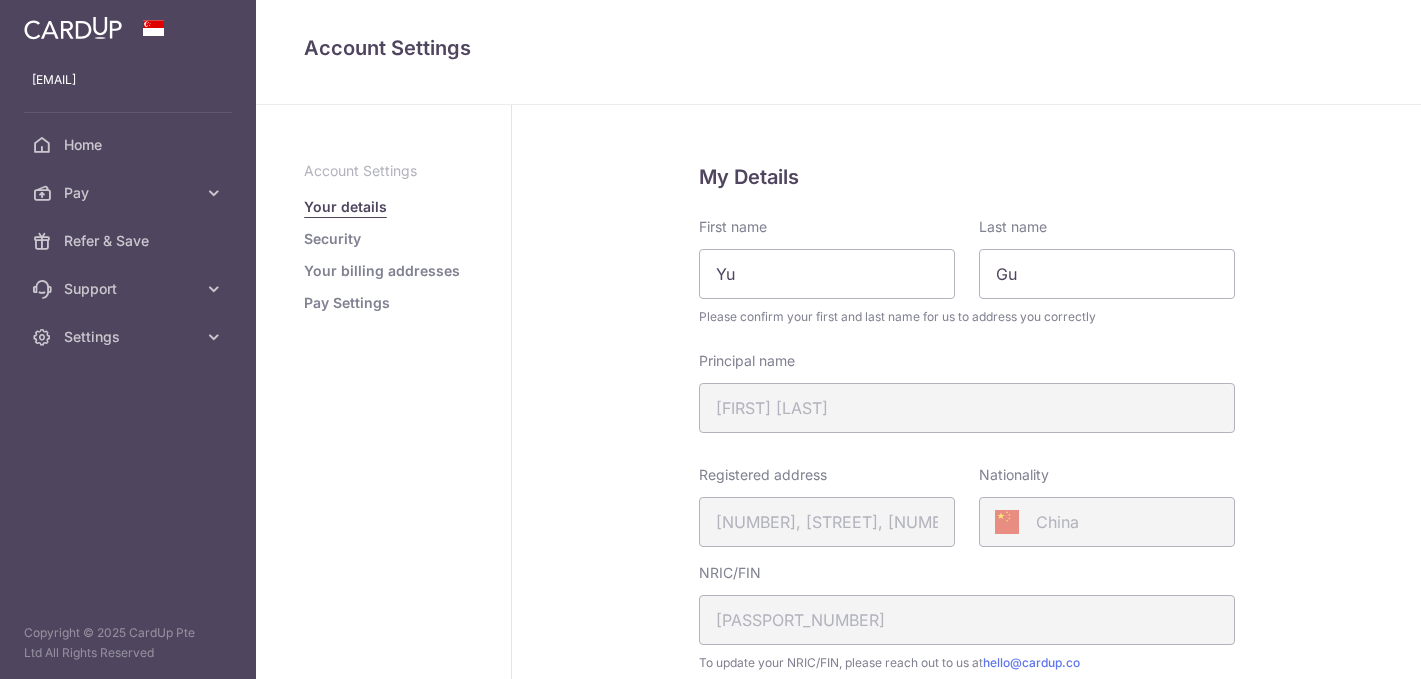 scroll, scrollTop: 0, scrollLeft: 0, axis: both 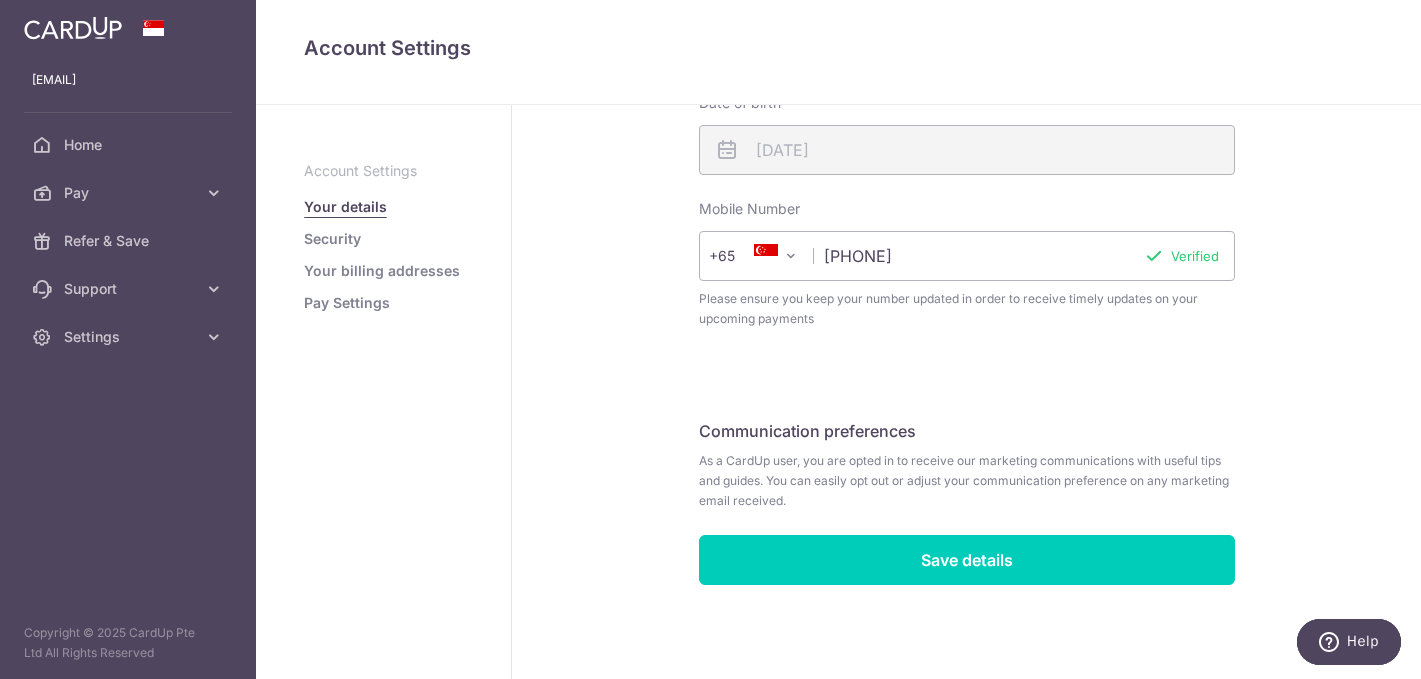 click on "Security" at bounding box center [332, 239] 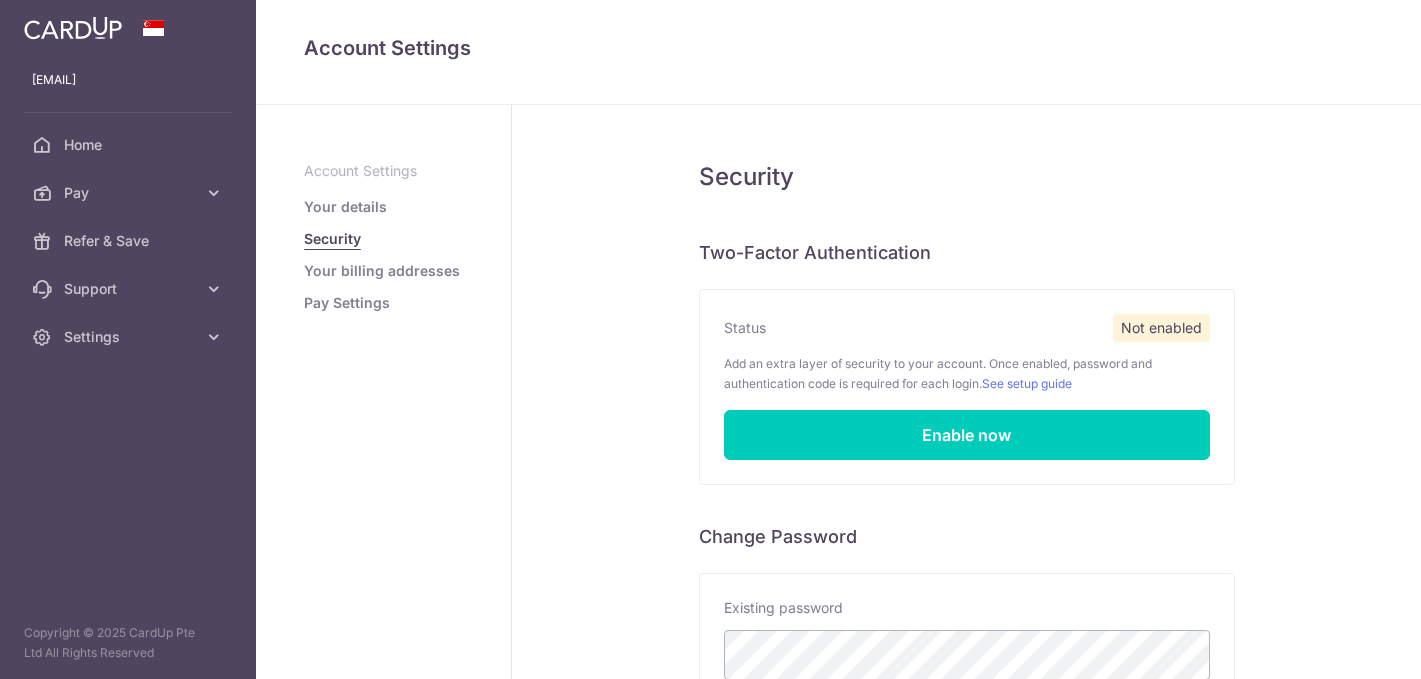 scroll, scrollTop: 0, scrollLeft: 0, axis: both 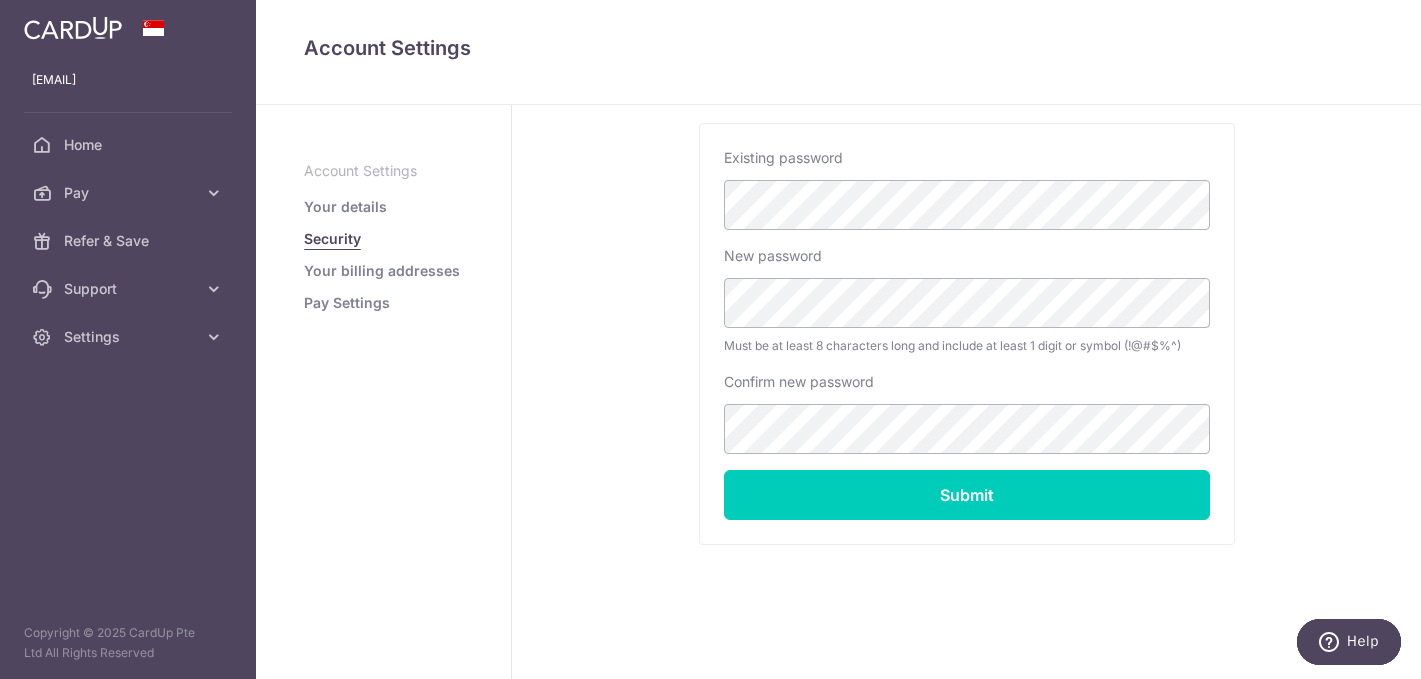 click on "Your billing addresses" at bounding box center (382, 271) 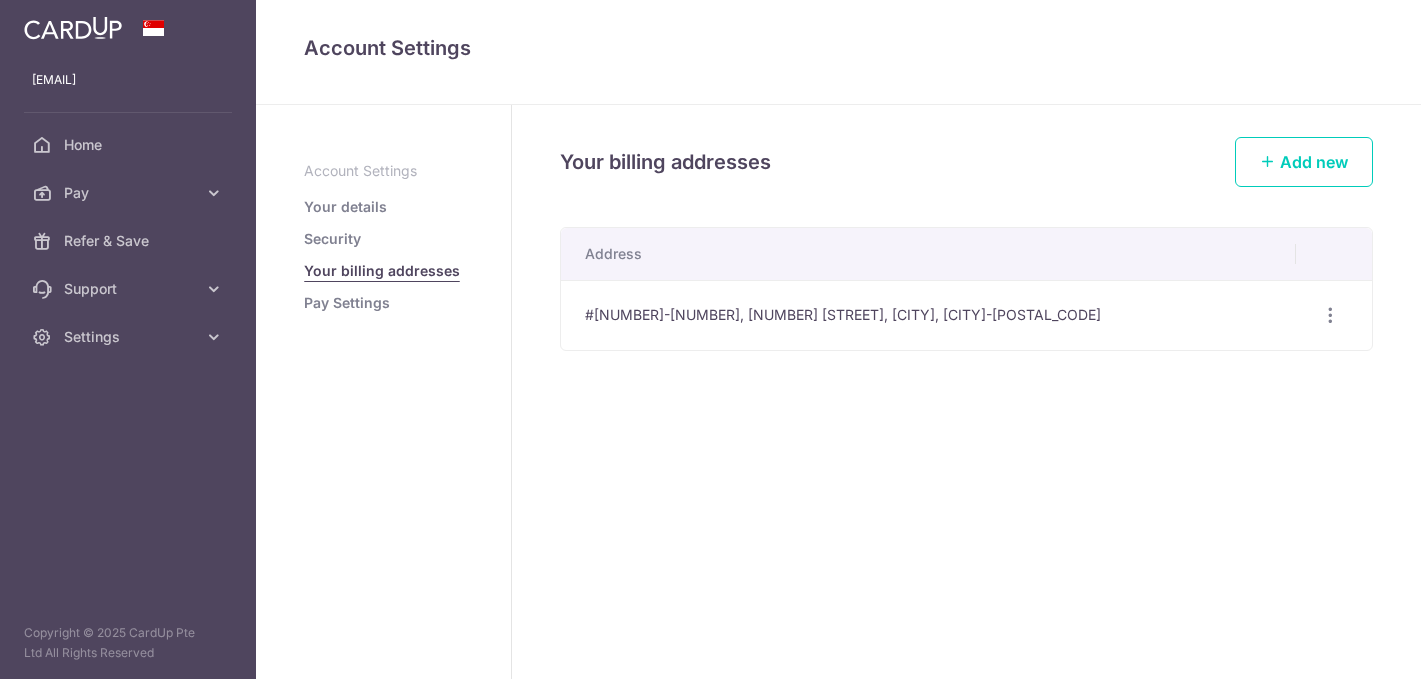 scroll, scrollTop: 0, scrollLeft: 0, axis: both 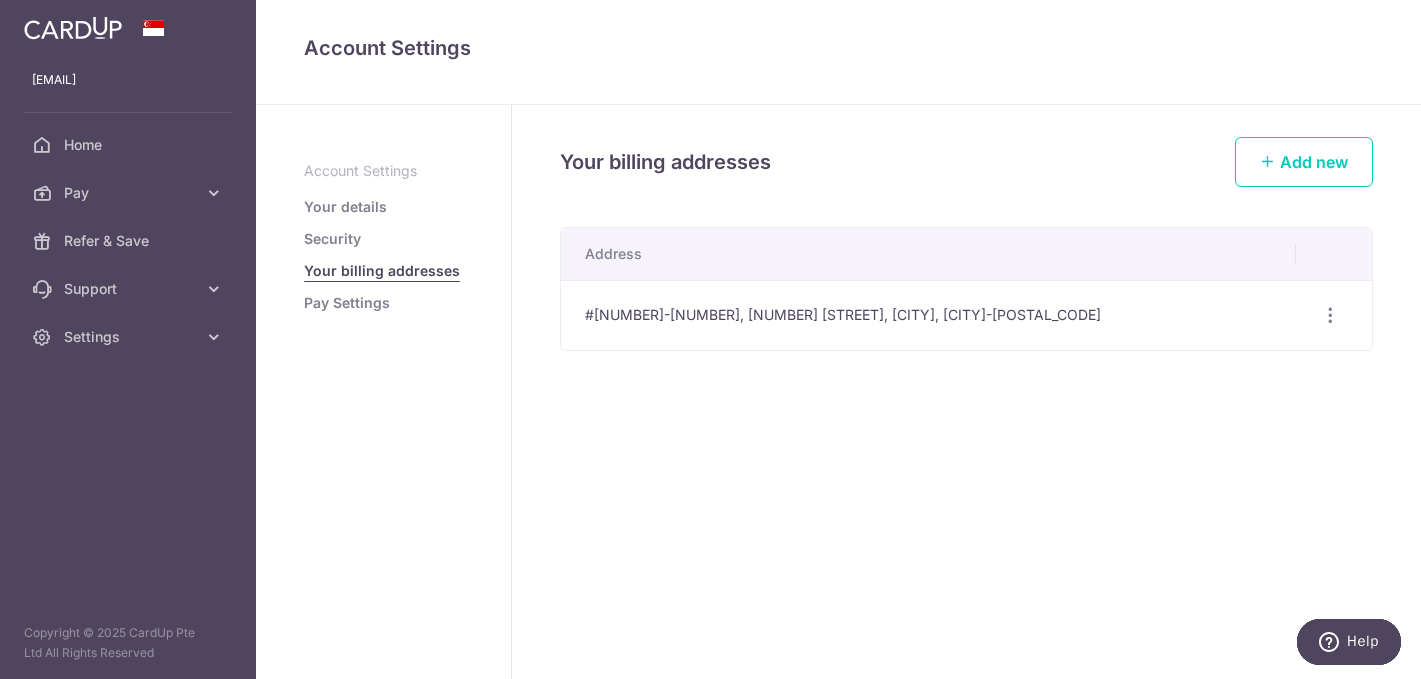 click on "Pay Settings" at bounding box center [347, 303] 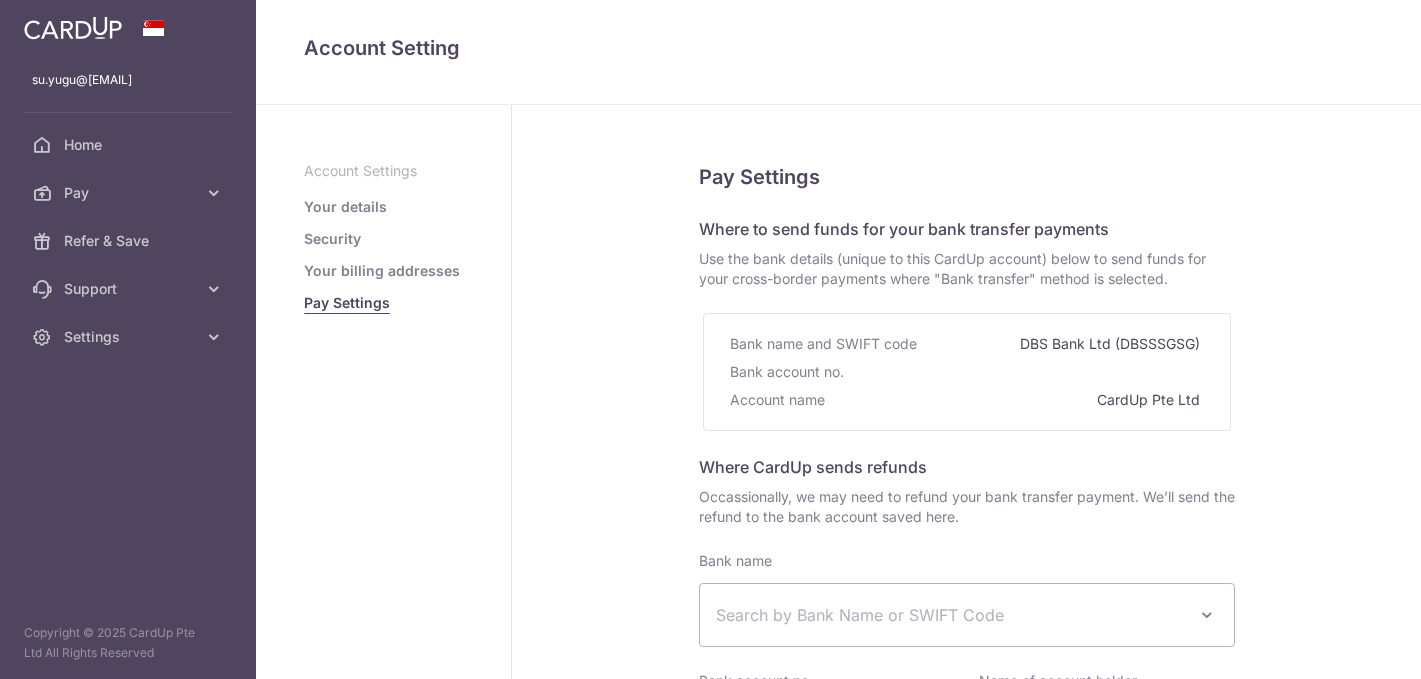 select 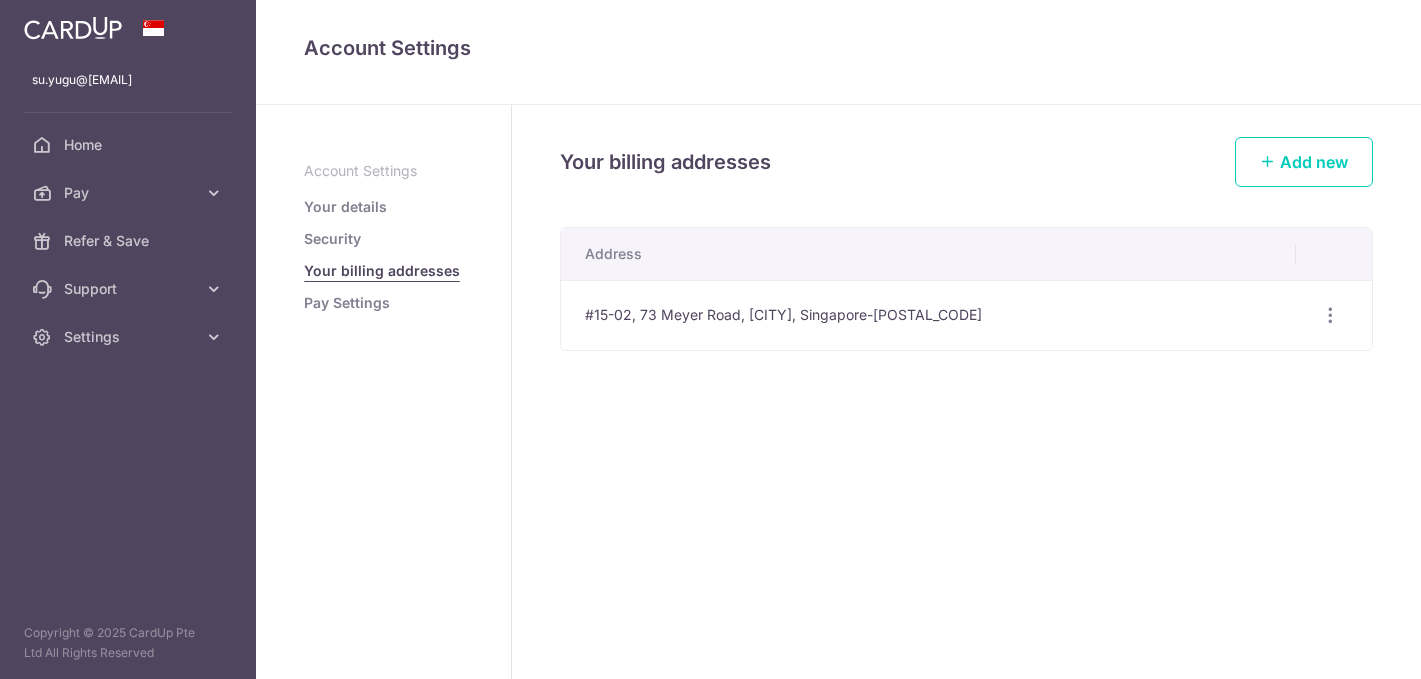 scroll, scrollTop: 0, scrollLeft: 0, axis: both 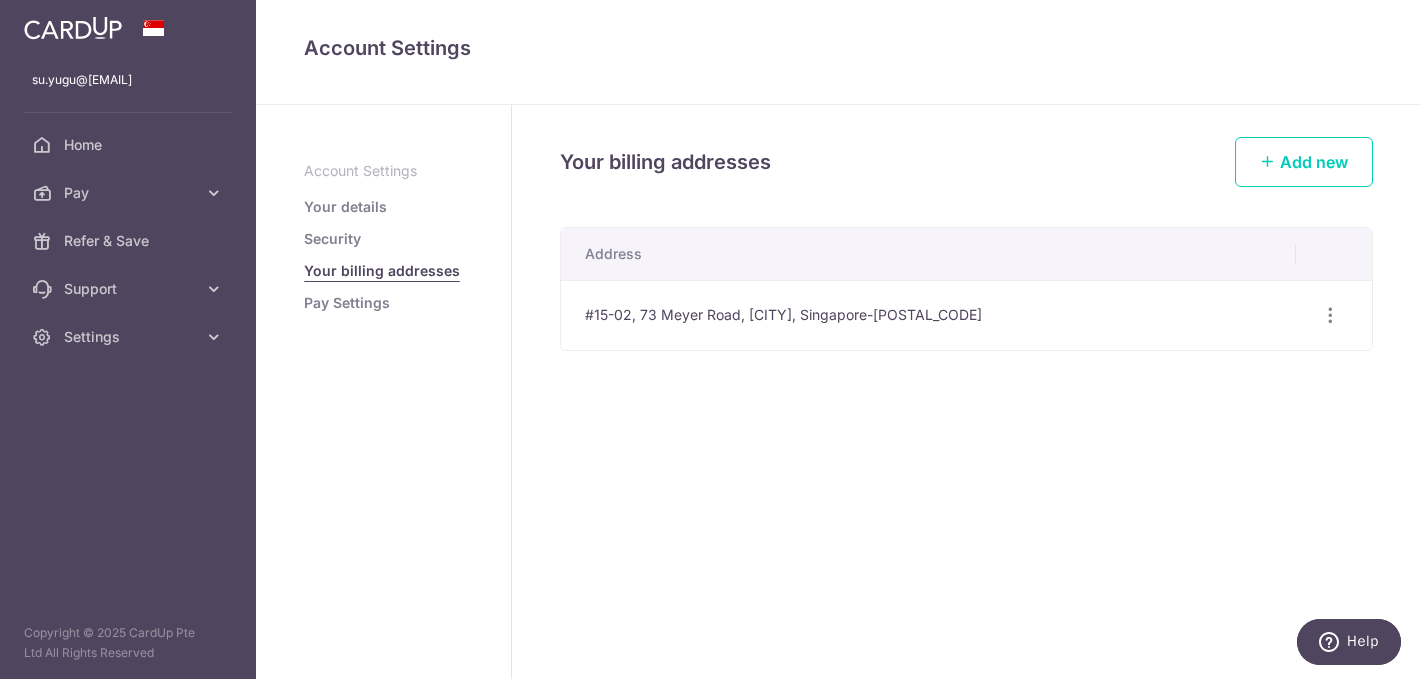 click on "Security" at bounding box center (332, 239) 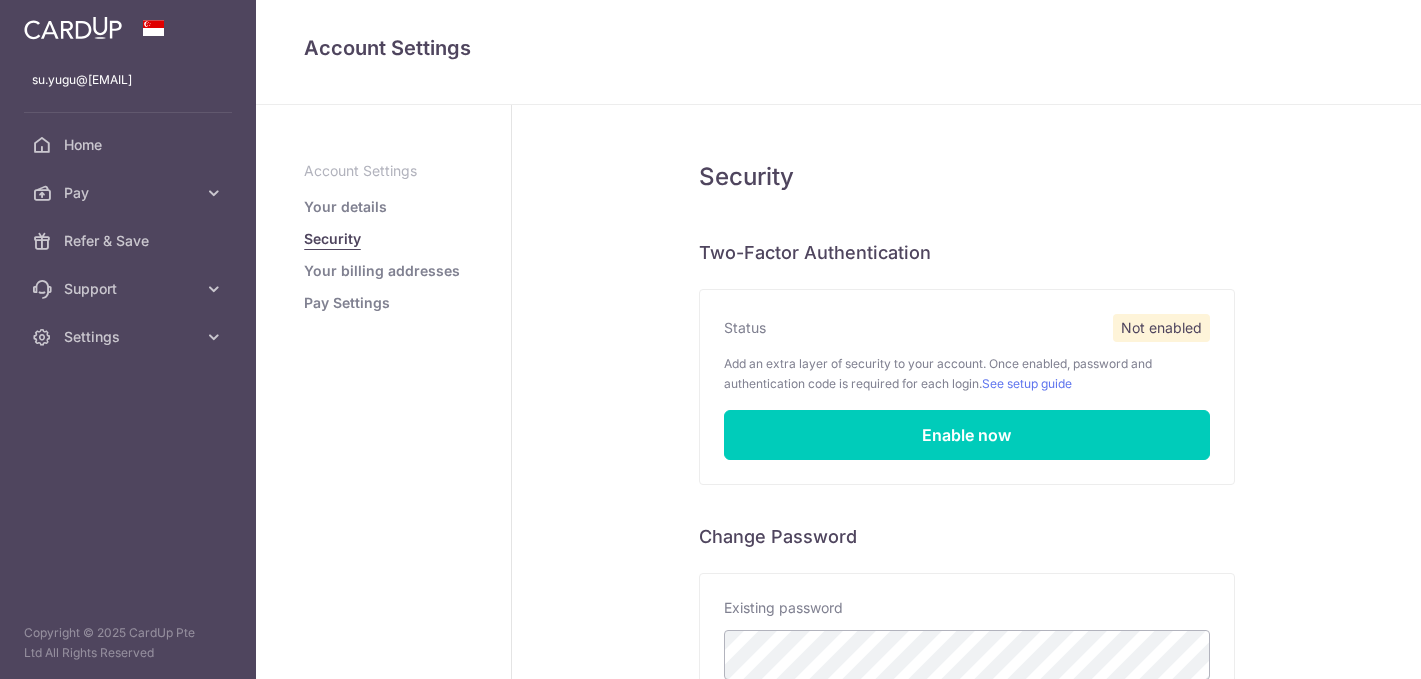 scroll, scrollTop: 0, scrollLeft: 0, axis: both 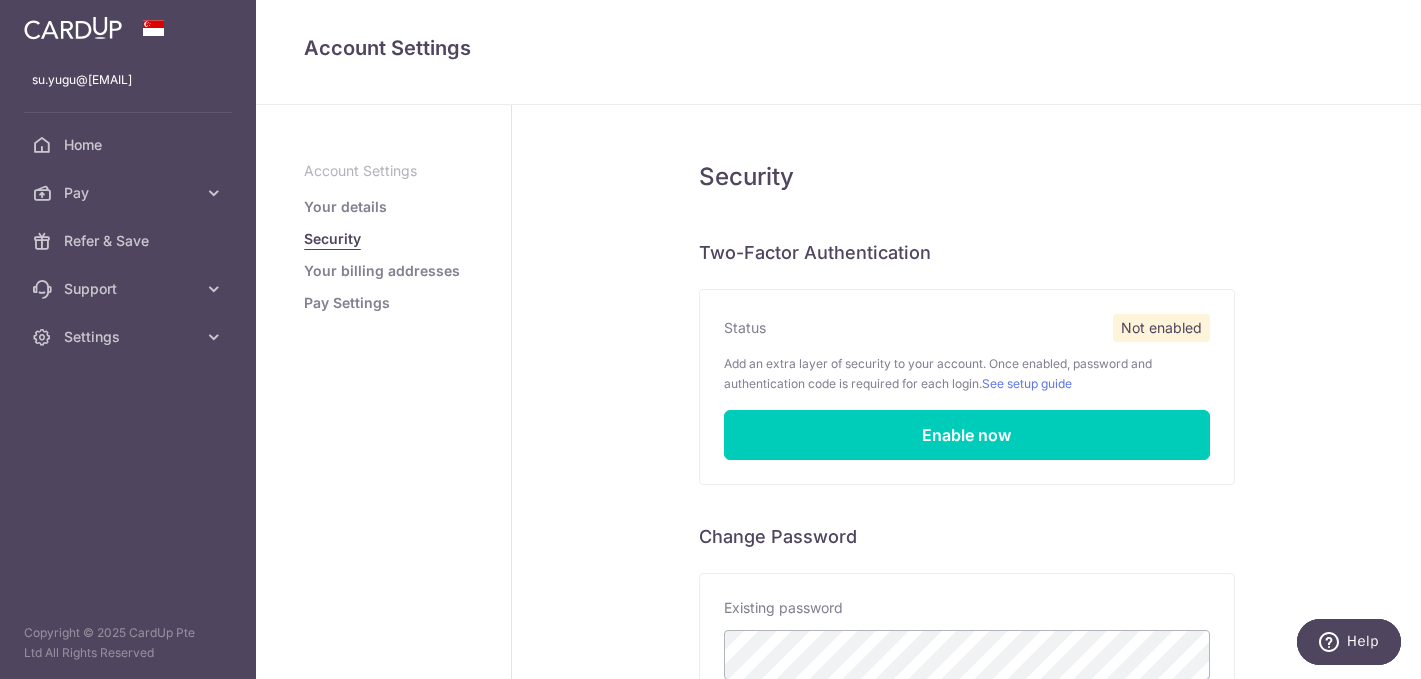 click on "Pay Settings" at bounding box center [347, 303] 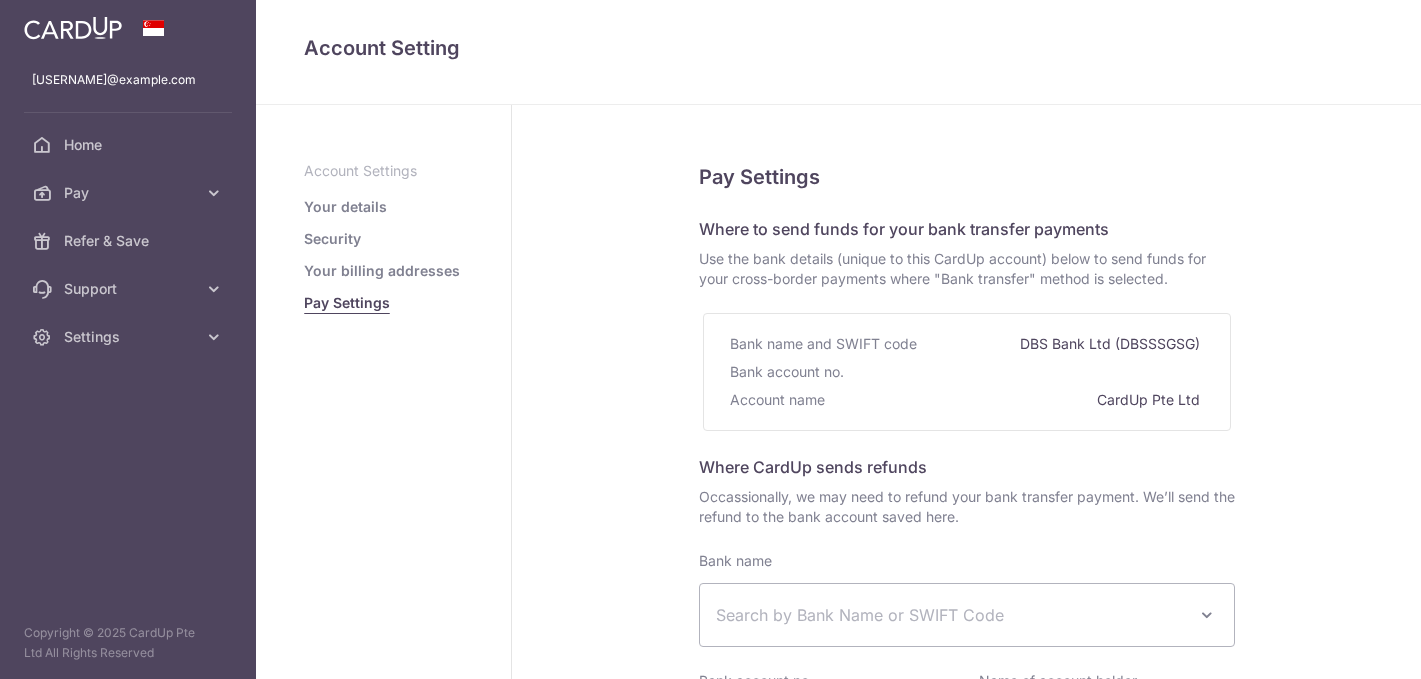 select 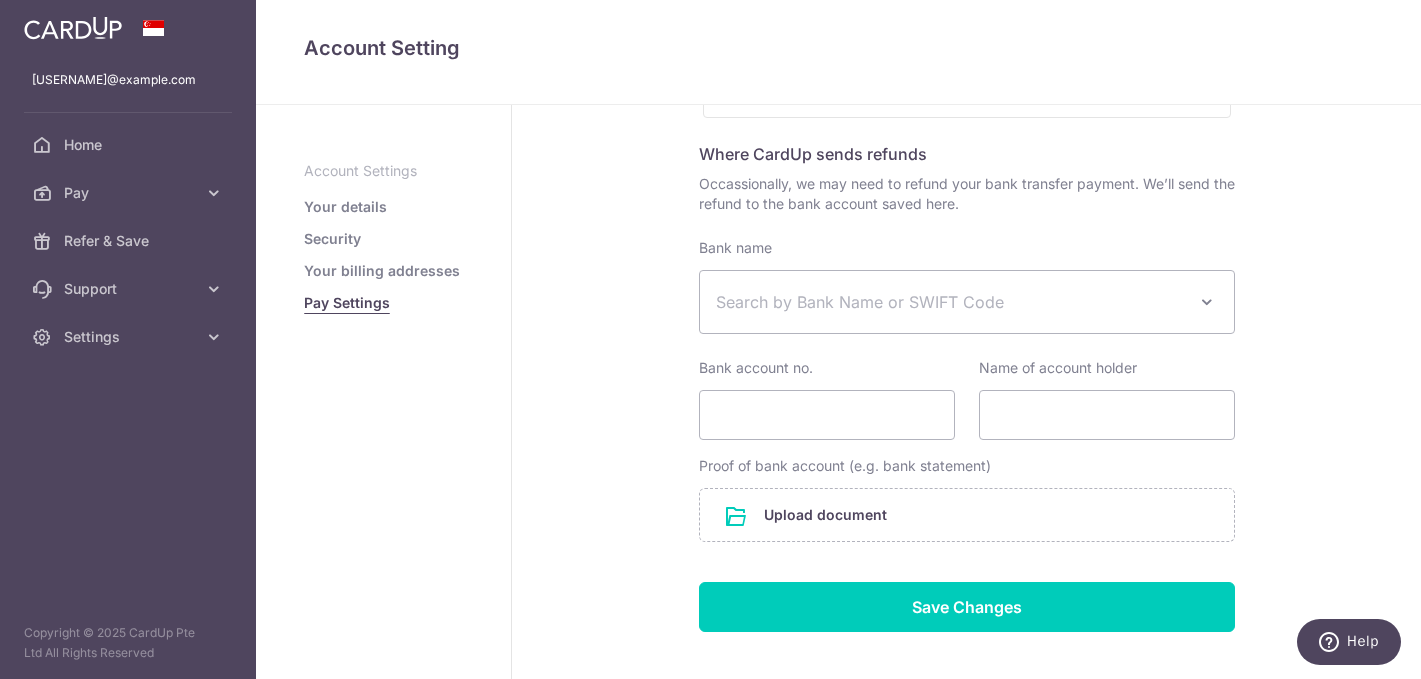 scroll, scrollTop: 357, scrollLeft: 0, axis: vertical 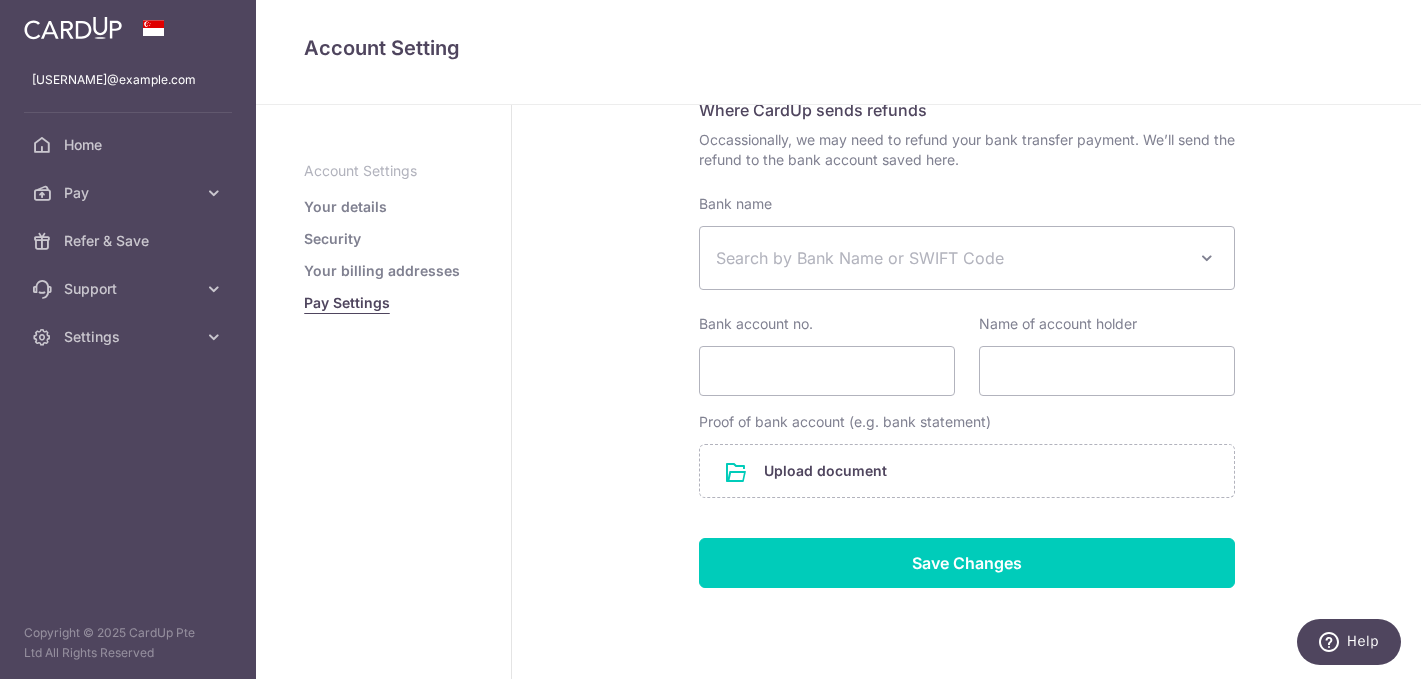 click on "Account Settings Your details Security Your billing addresses Pay Settings" at bounding box center (383, 237) 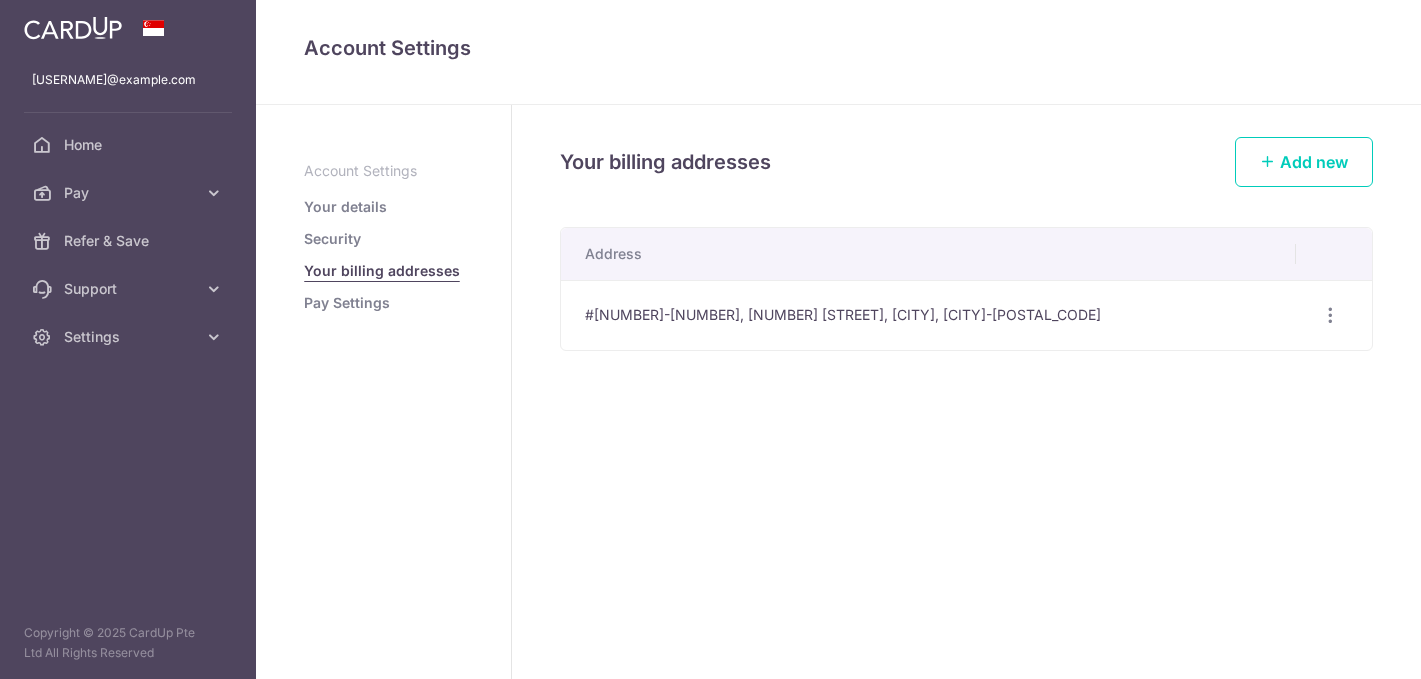 scroll, scrollTop: 0, scrollLeft: 0, axis: both 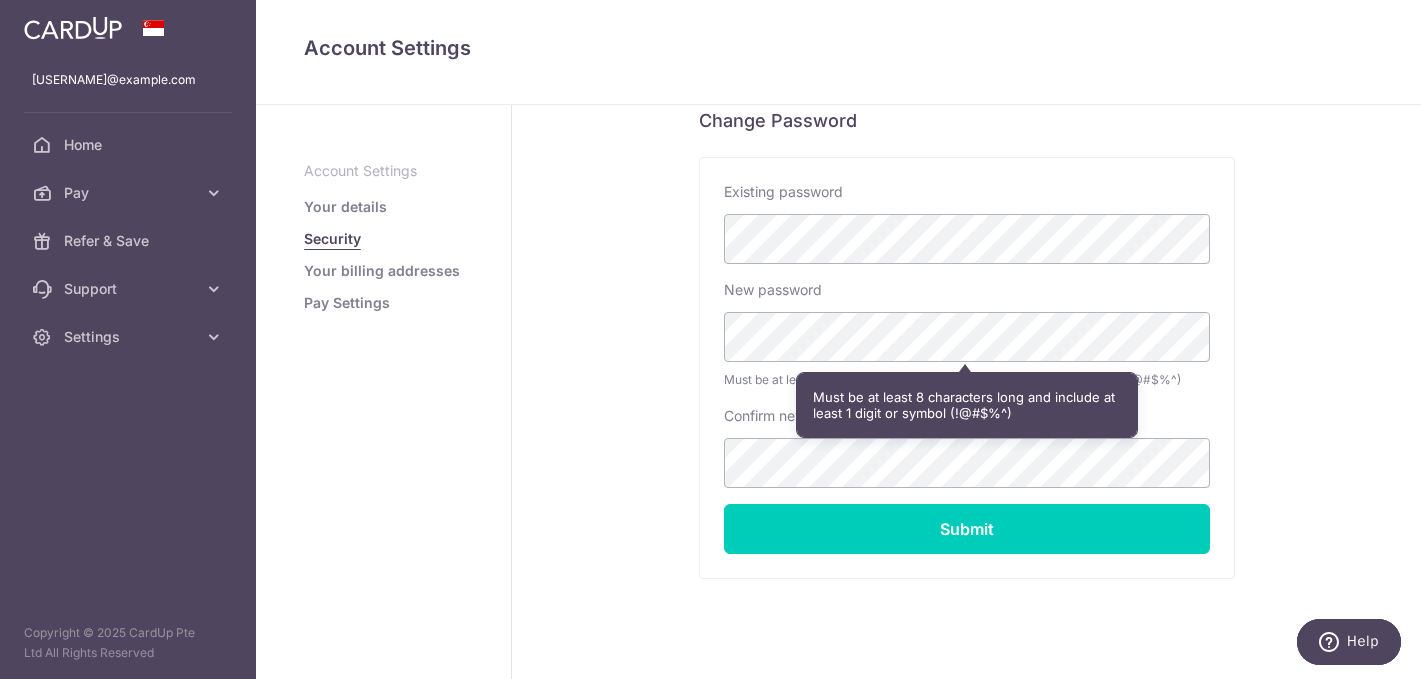 click on "Security
Two-Factor Authentication
Status
Not enabled
Add an extra layer of security to your account. Once enabled, password and authentication code is required for each login.  See setup guide
Enable now
Disabling your Two-Factor Authentication?
By proceeding, you are removing the extra layer of security added to your account. To proceed, enter your account password
Confirm and disable
Cancel
Enter account password to view codes
View recovery codes
Cancel" at bounding box center [966, 201] 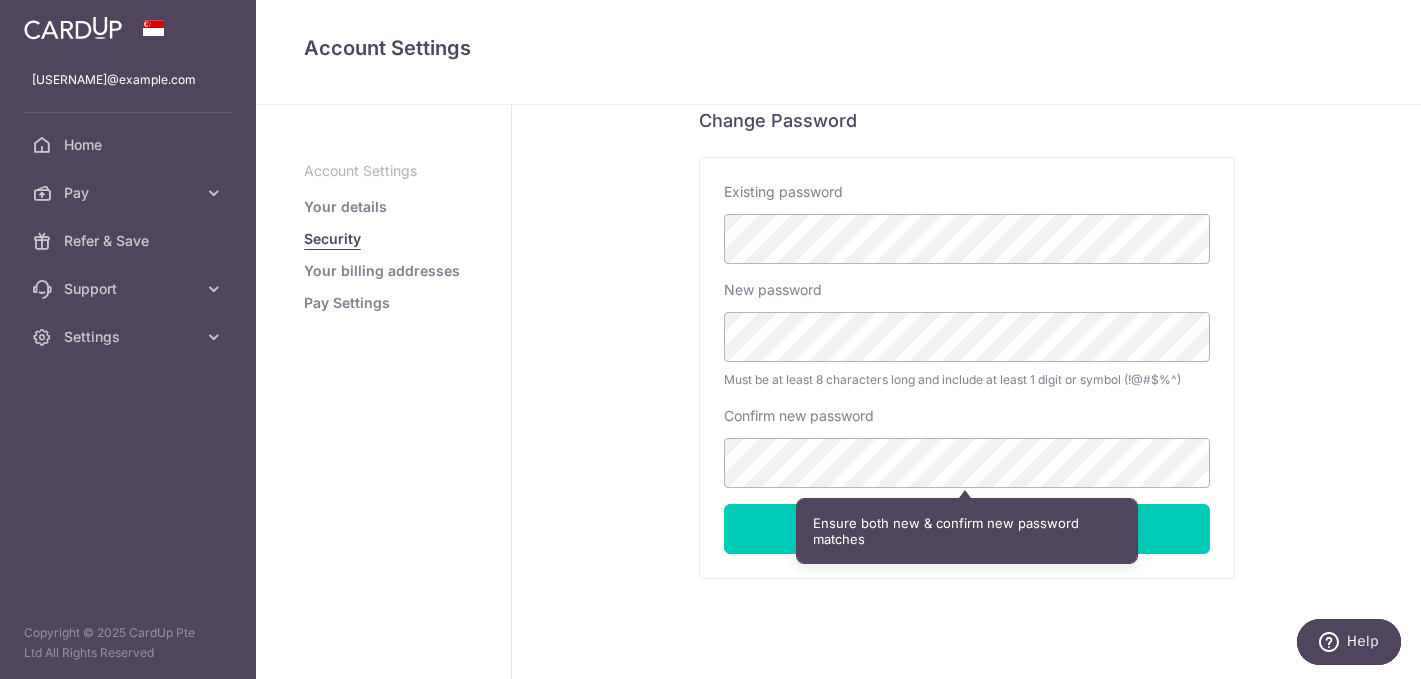 click on "Security
Two-Factor Authentication
Status
Not enabled
Add an extra layer of security to your account. Once enabled, password and authentication code is required for each login.  See setup guide
Enable now
Disabling your Two-Factor Authentication?
By proceeding, you are removing the extra layer of security added to your account. To proceed, enter your account password
Confirm and disable
Cancel
Enter account password to view codes
View recovery codes
Cancel" at bounding box center (966, 201) 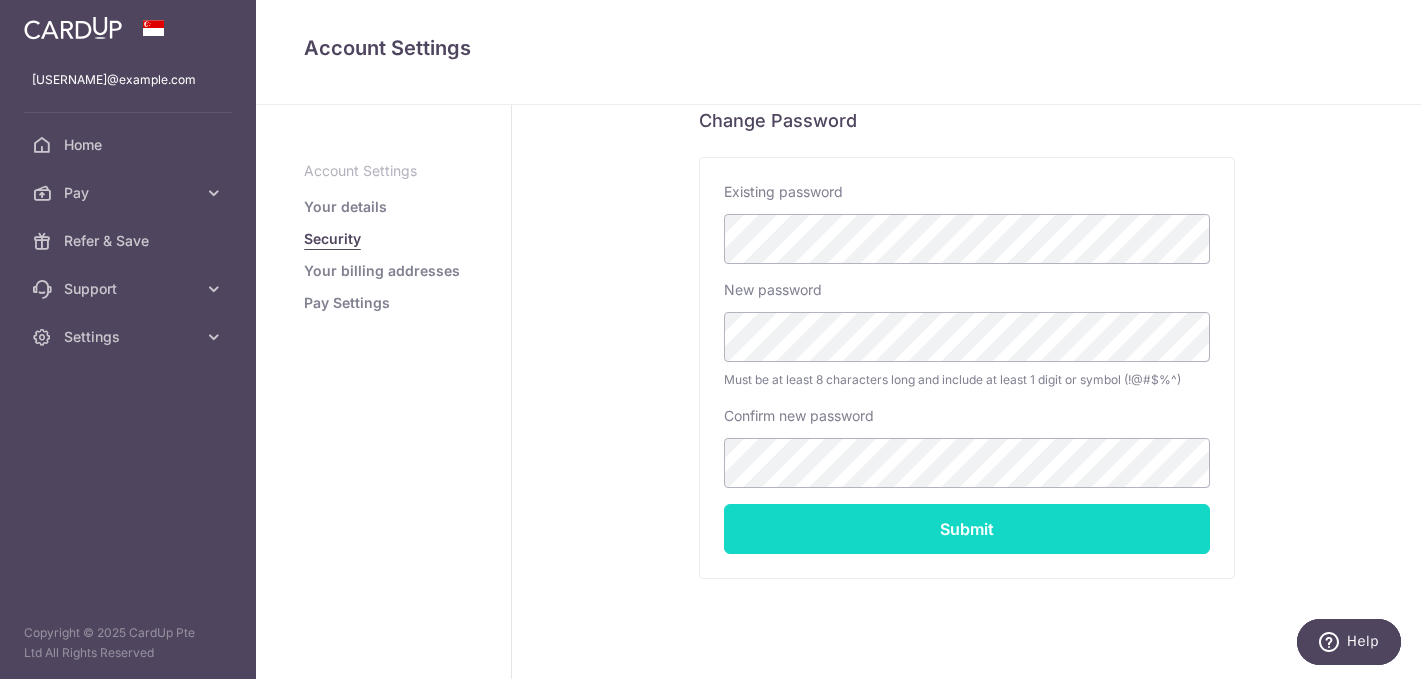 click on "Submit" at bounding box center (967, 529) 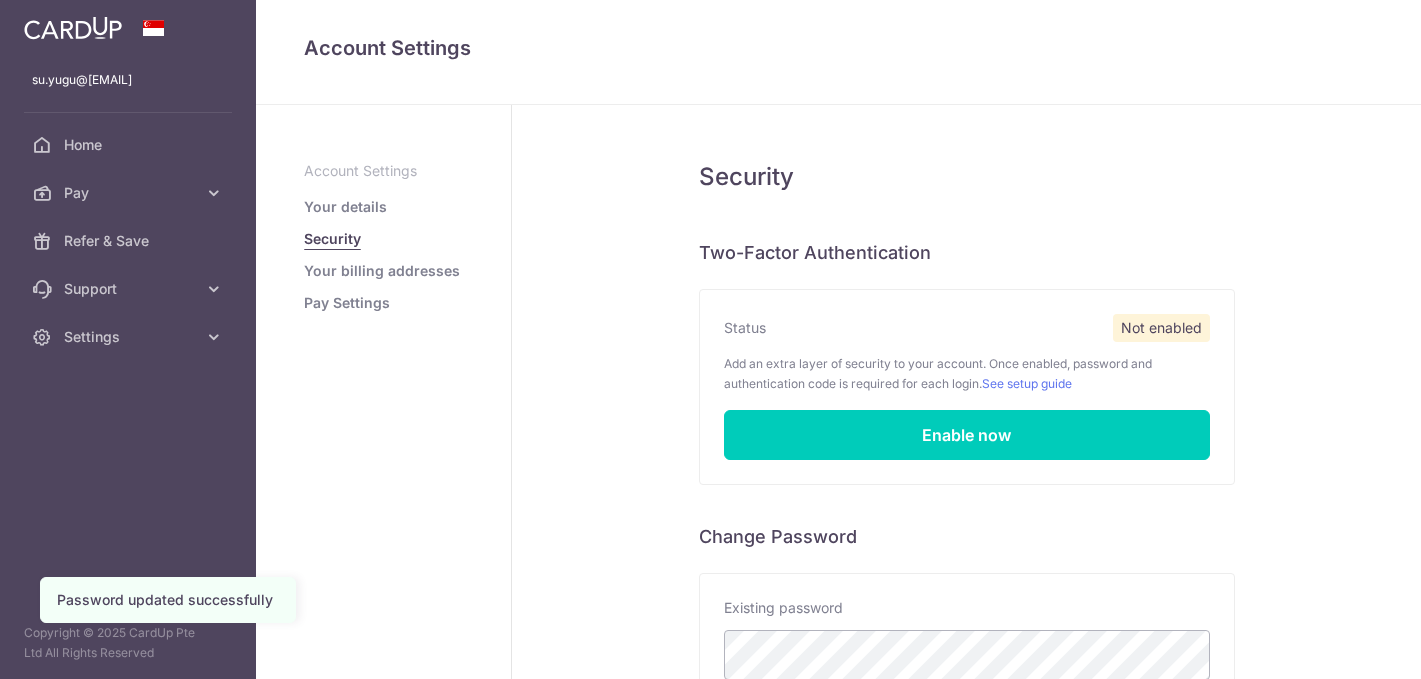scroll, scrollTop: 0, scrollLeft: 0, axis: both 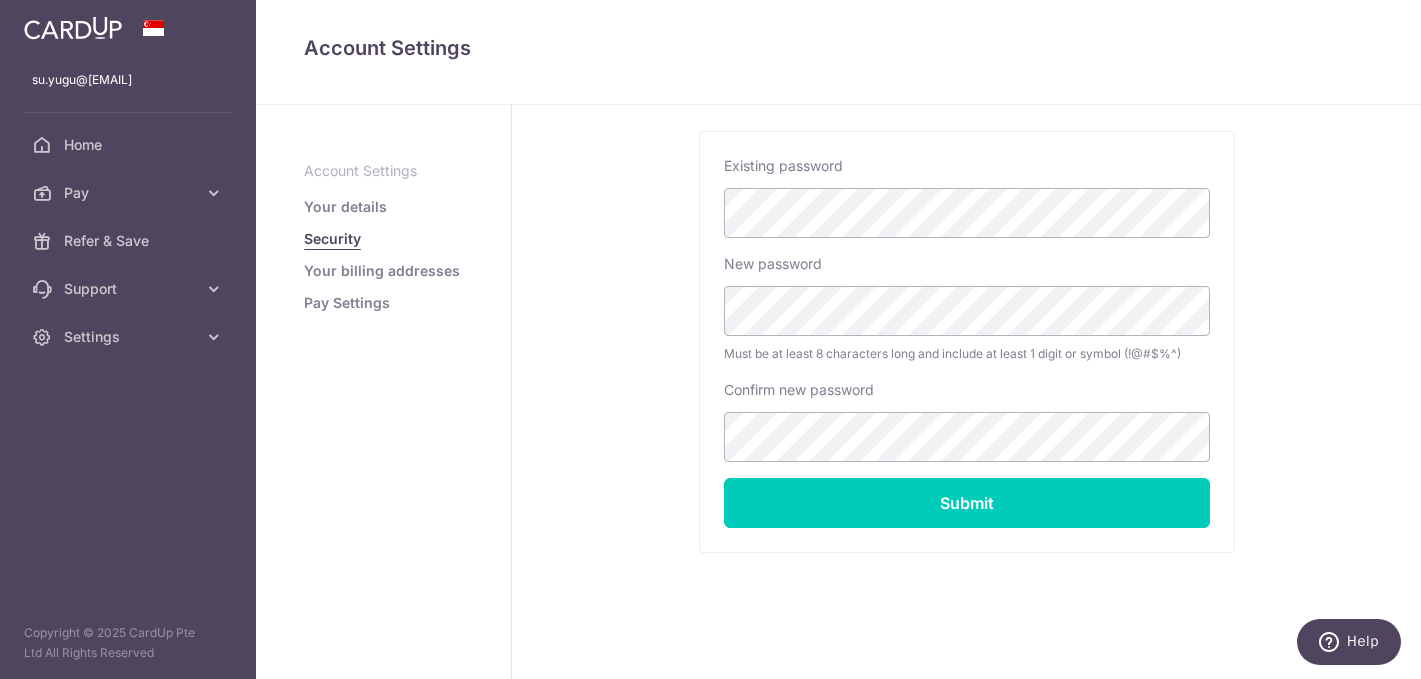 click on "Security
Two-Factor Authentication
Status
Not enabled
Add an extra layer of security to your account. Once enabled, password and authentication code is required for each login.  See setup guide
Enable now
Disabling your Two-Factor Authentication?
By proceeding, you are removing the extra layer of security added to your account. To proceed, enter your account password
Confirm and disable
Cancel
Enter account password to view codes
View recovery codes
Cancel" at bounding box center (966, 175) 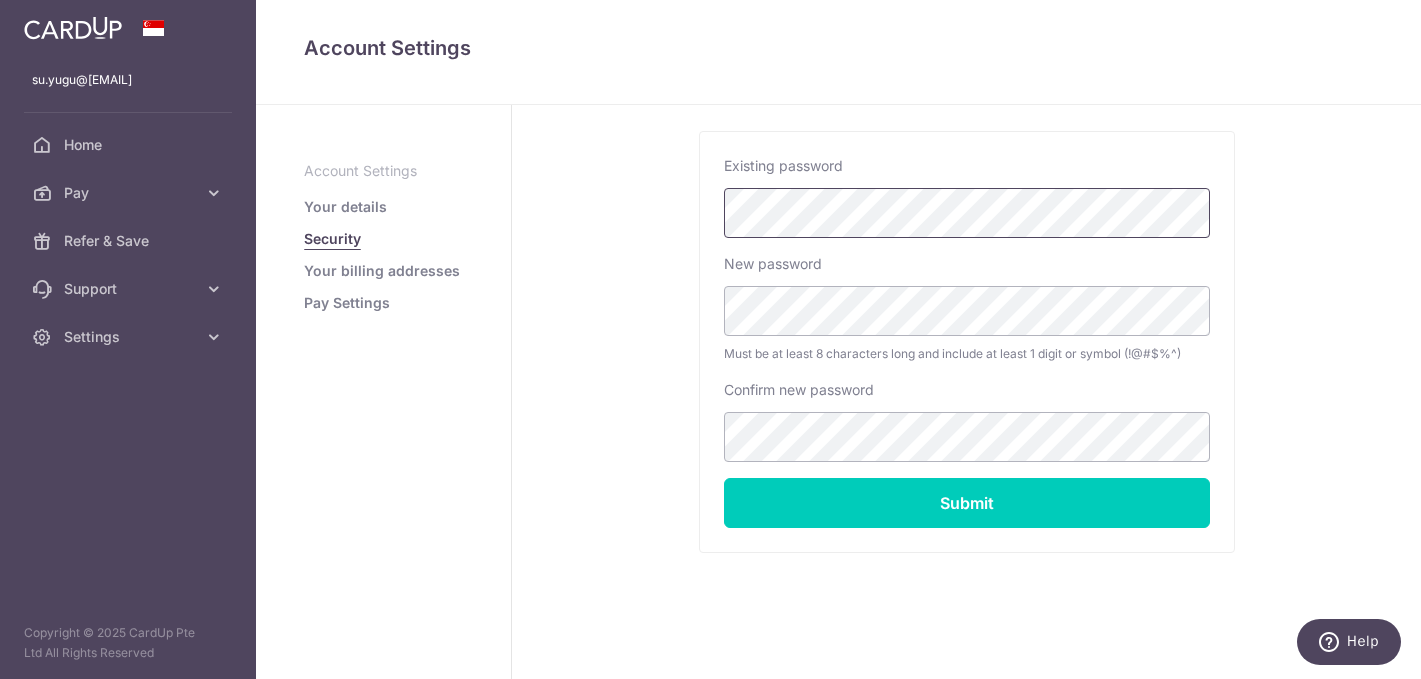 click on "Security
Two-Factor Authentication
Status
Not enabled
Add an extra layer of security to your account. Once enabled, password and authentication code is required for each login.  See setup guide
Enable now
Disabling your Two-Factor Authentication?
By proceeding, you are removing the extra layer of security added to your account. To proceed, enter your account password
Confirm and disable
Cancel
Enter account password to view codes
View recovery codes
Cancel" at bounding box center (966, 175) 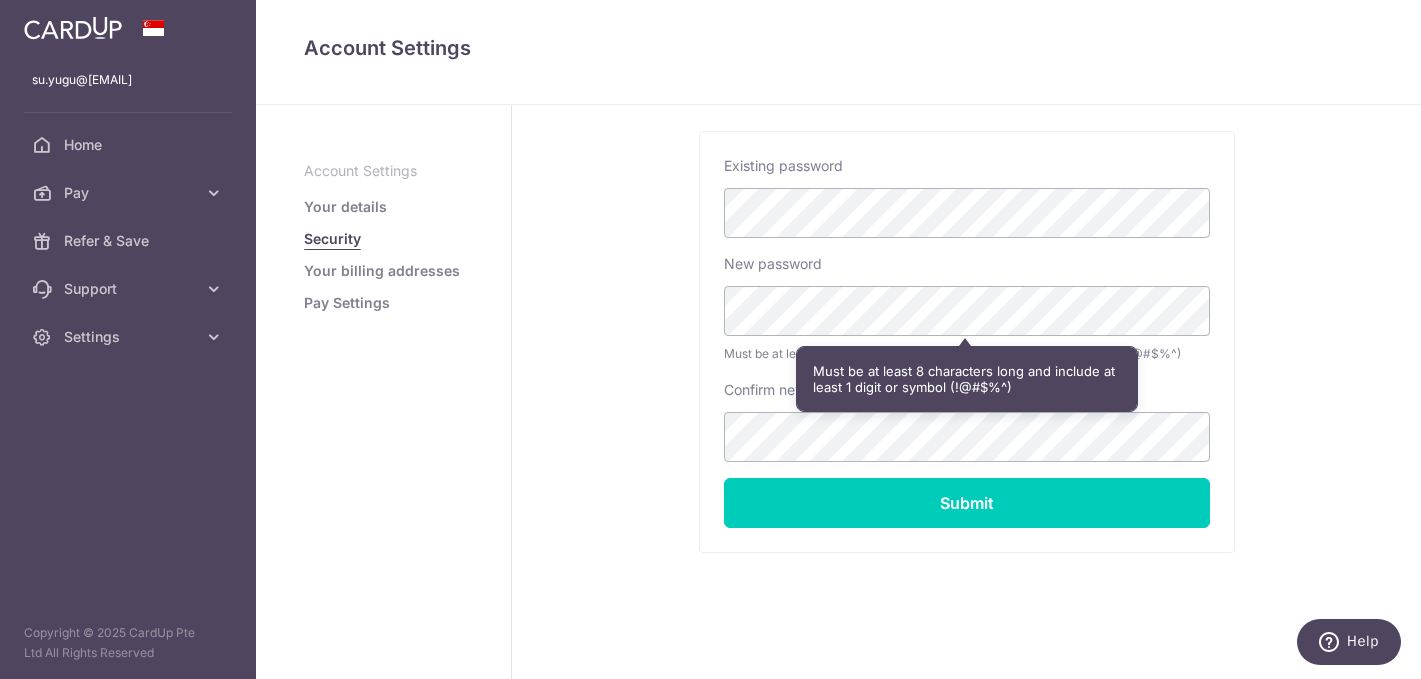 click on "Security
Two-Factor Authentication
Status
Not enabled
Add an extra layer of security to your account. Once enabled, password and authentication code is required for each login.  See setup guide
Enable now
Disabling your Two-Factor Authentication?
By proceeding, you are removing the extra layer of security added to your account. To proceed, enter your account password
Confirm and disable
Cancel
Enter account password to view codes
View recovery codes
Cancel" at bounding box center [966, 175] 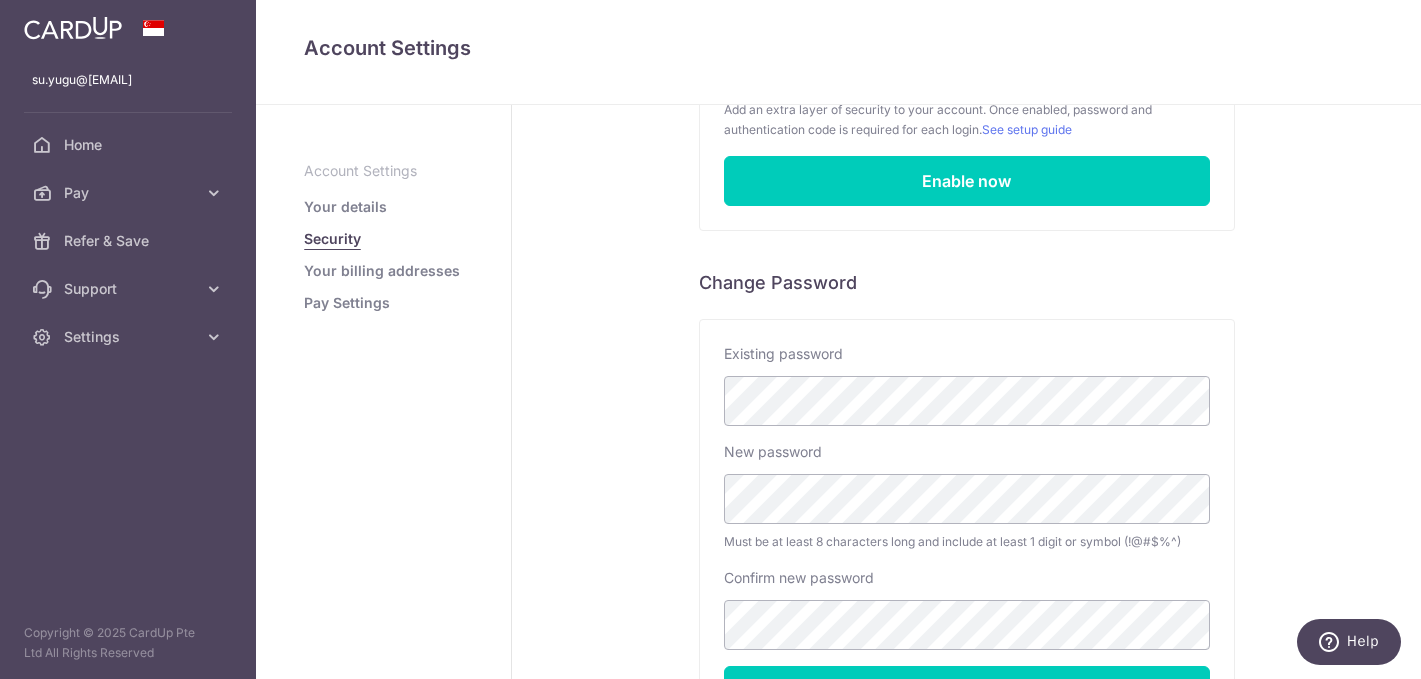 scroll, scrollTop: 450, scrollLeft: 0, axis: vertical 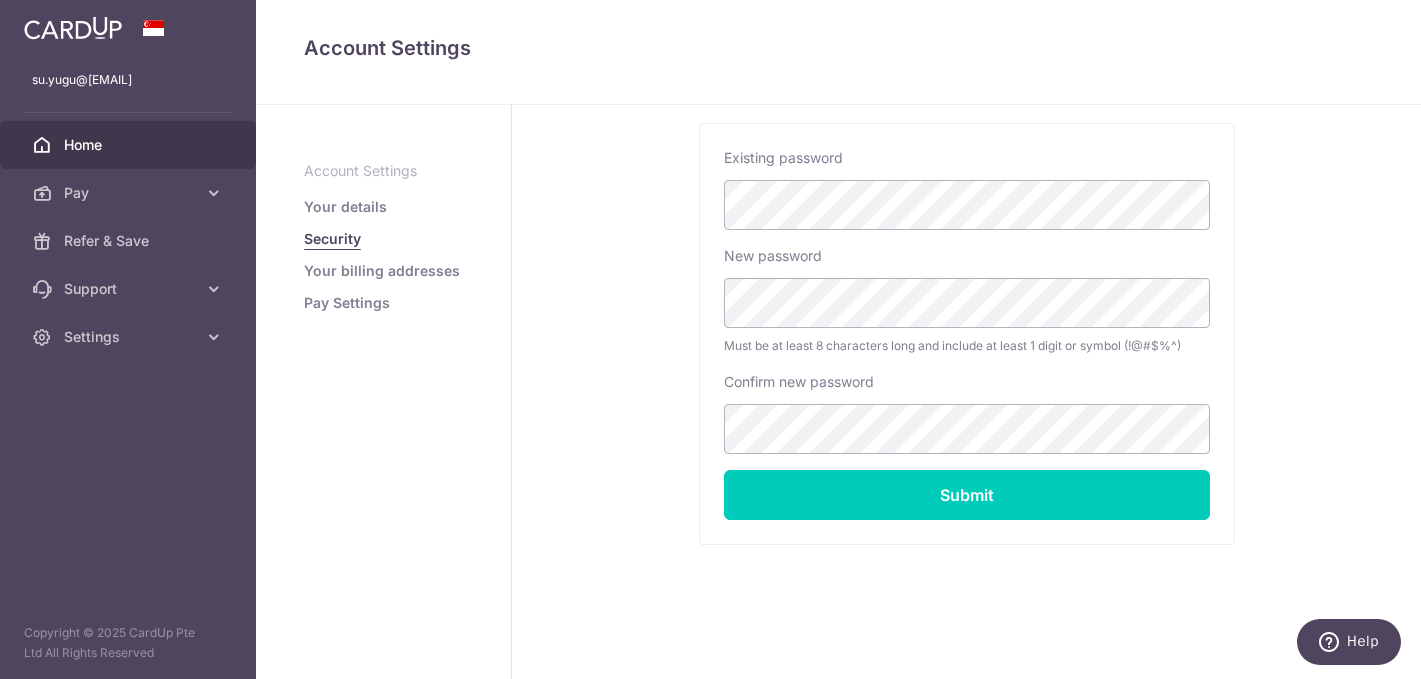 click on "Home" at bounding box center (130, 145) 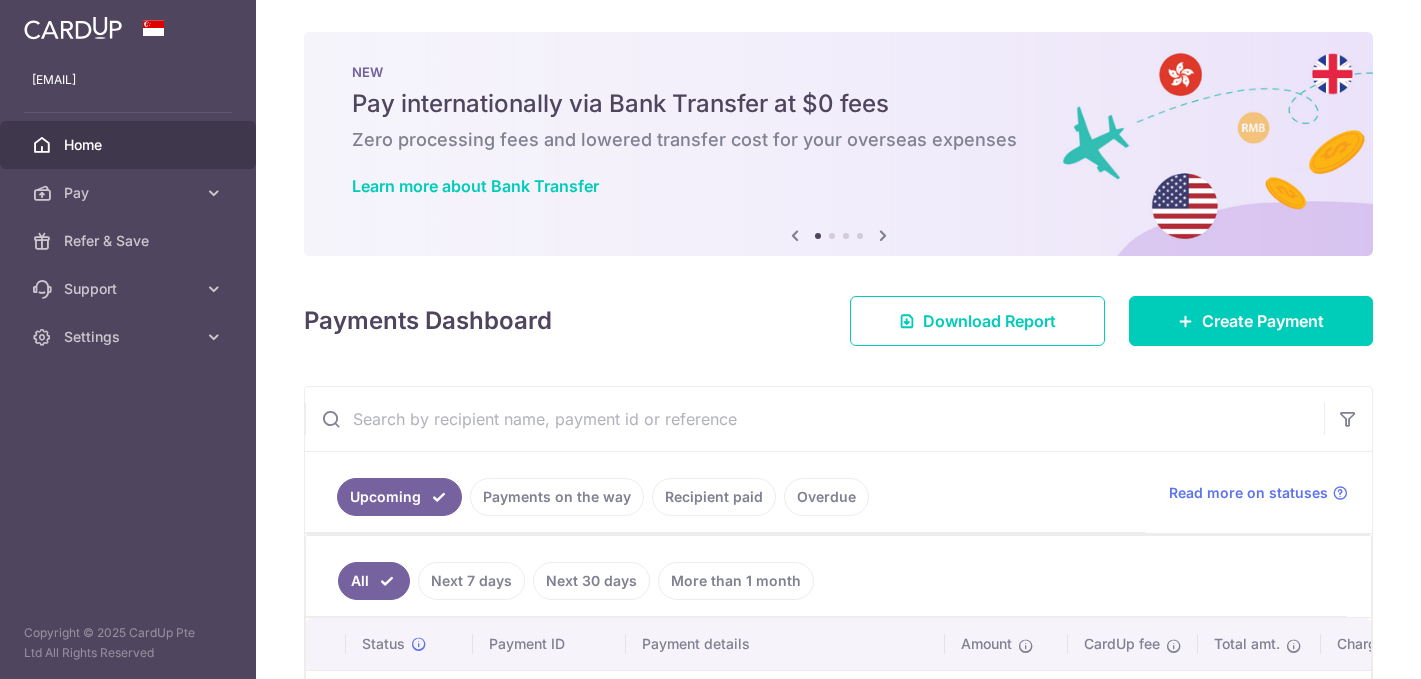 scroll, scrollTop: 0, scrollLeft: 0, axis: both 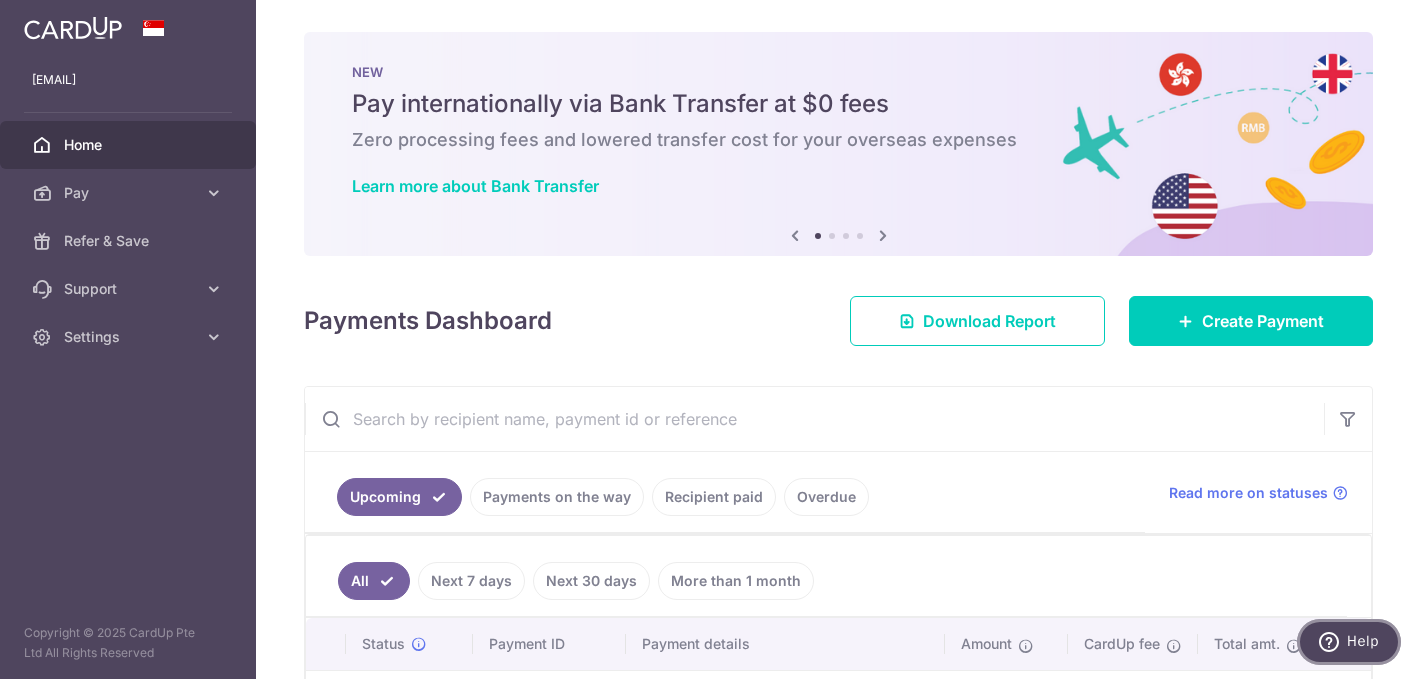 click 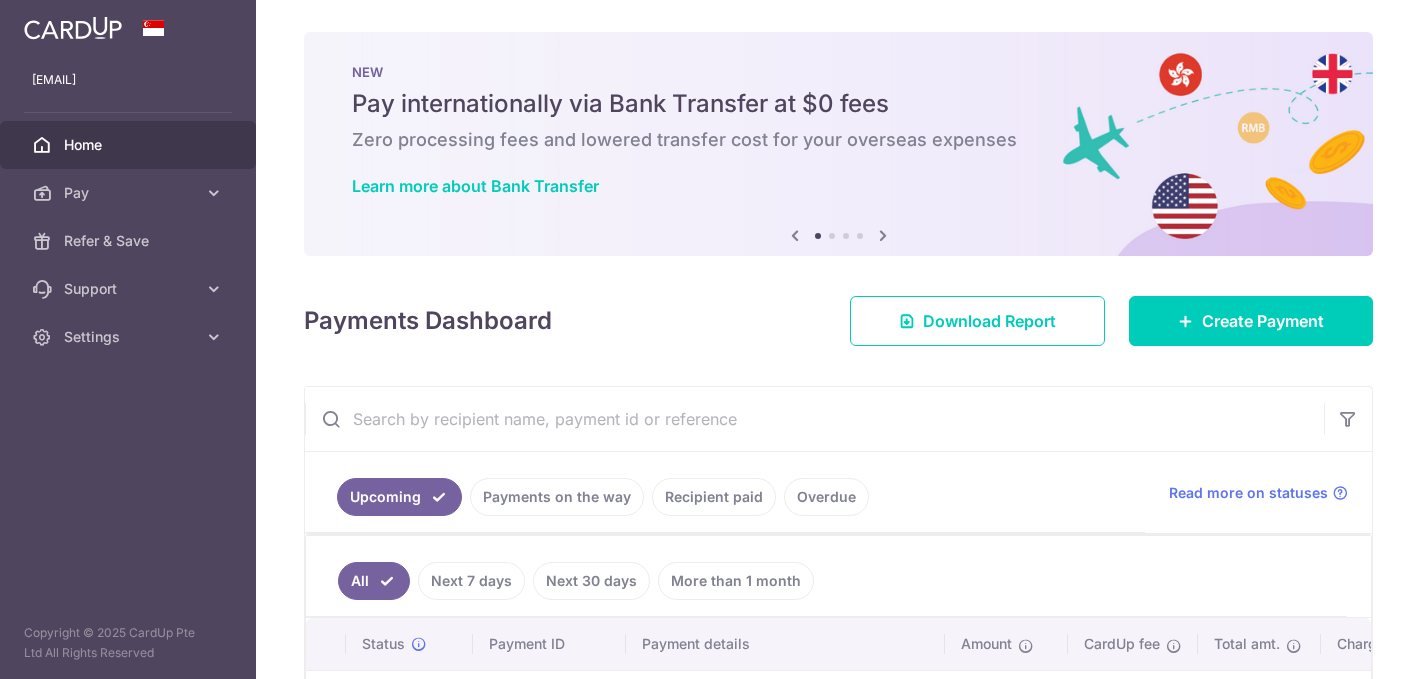 scroll, scrollTop: 0, scrollLeft: 0, axis: both 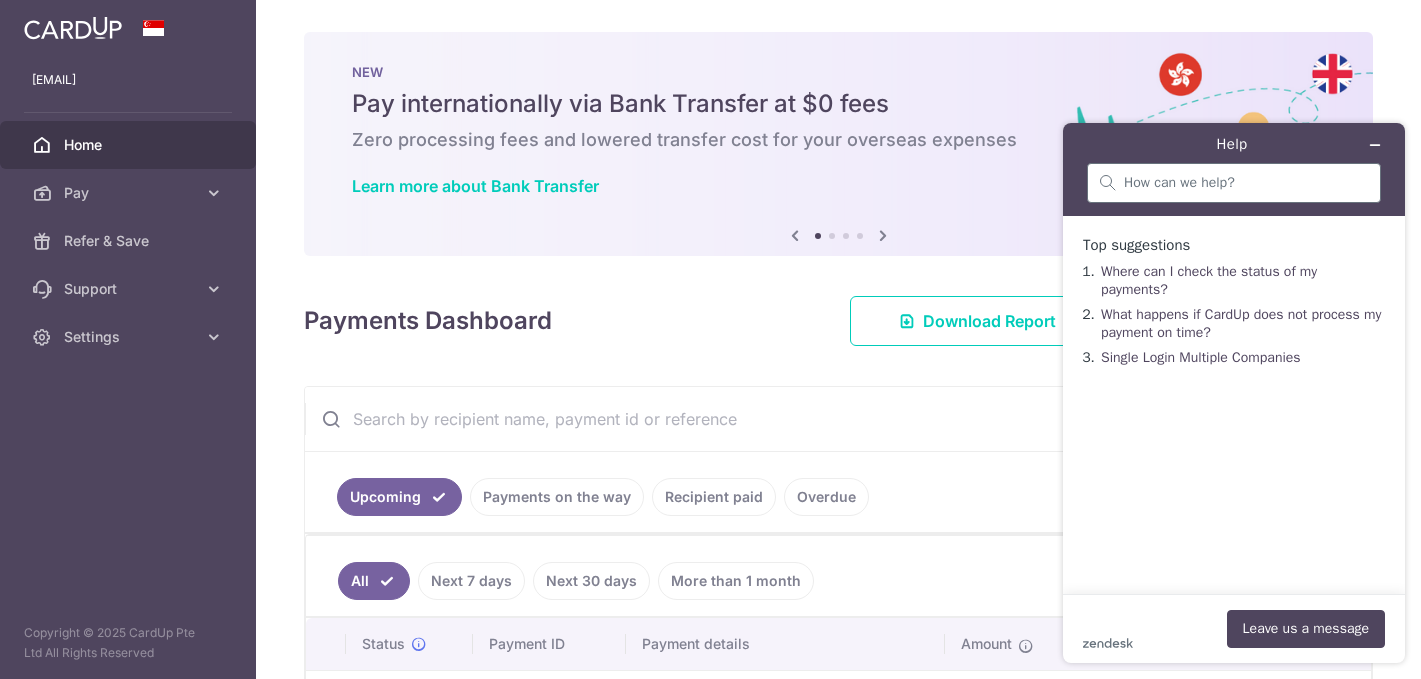 click at bounding box center (1234, 183) 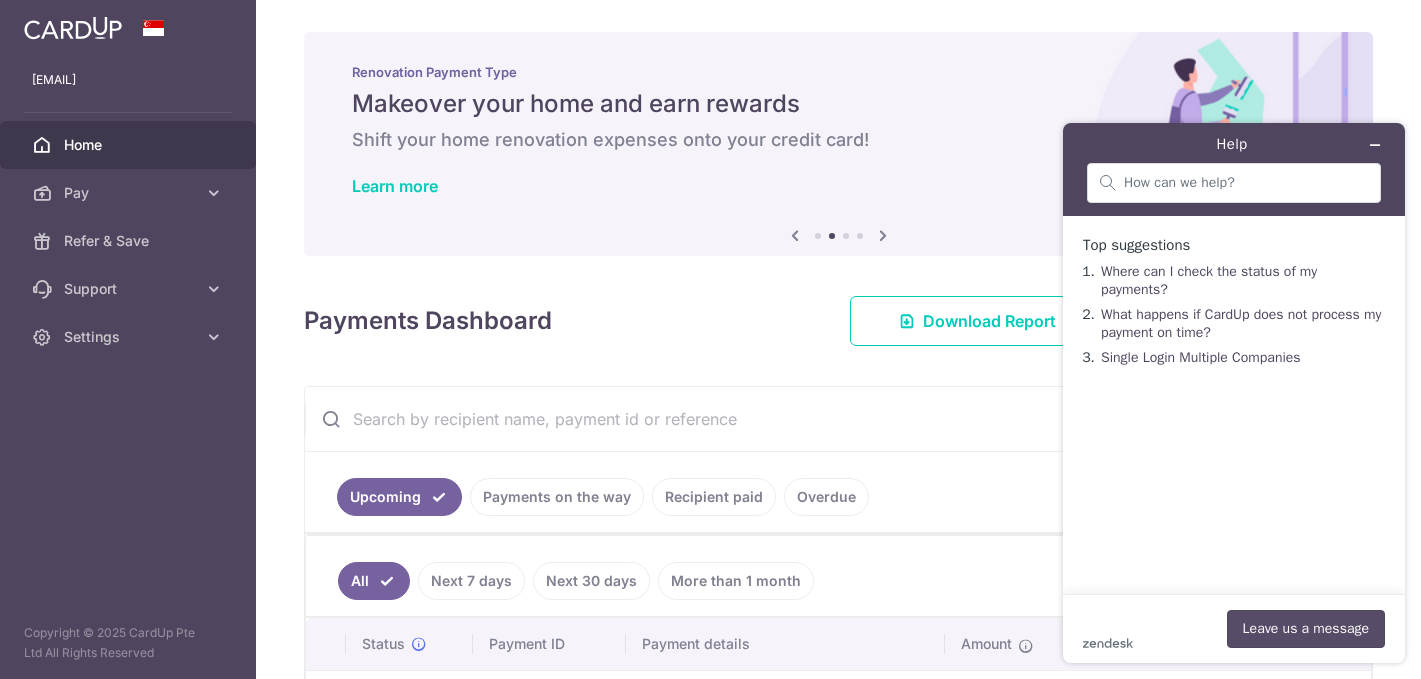click on "Leave us a message" at bounding box center (1306, 629) 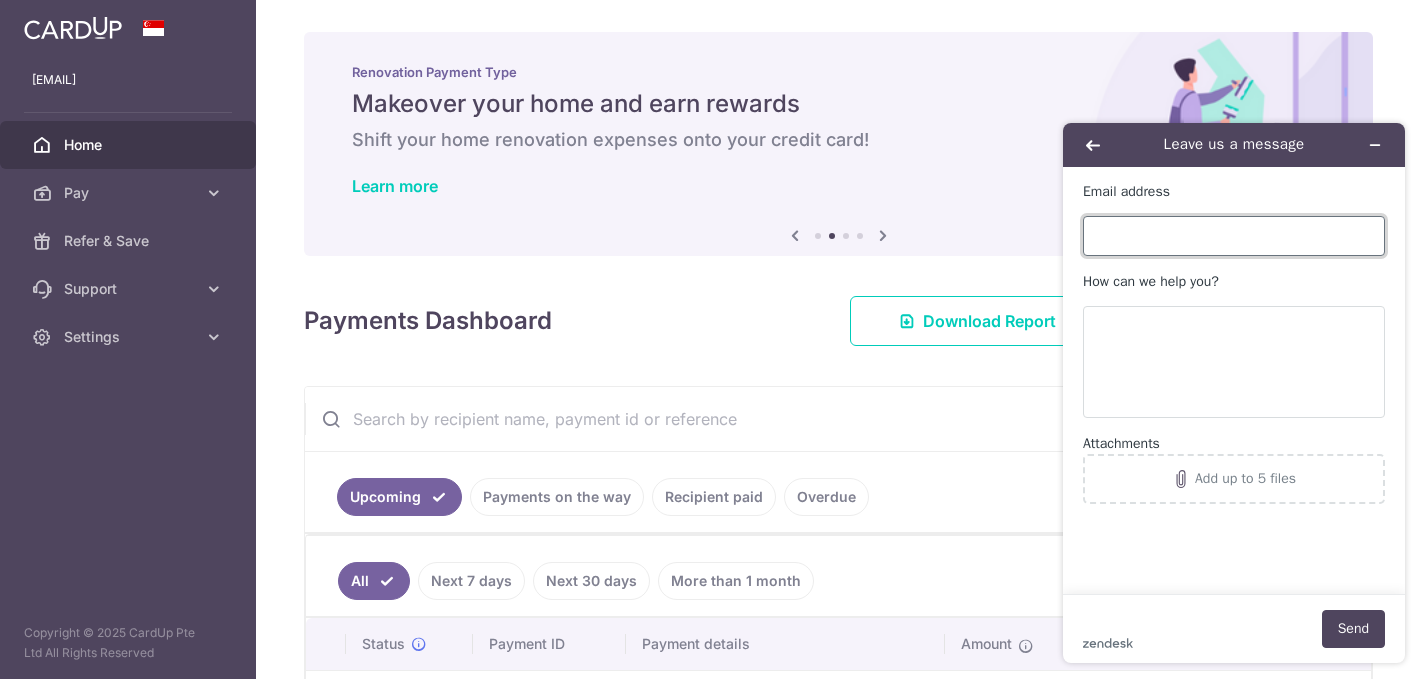 click on "Email address" at bounding box center [1234, 236] 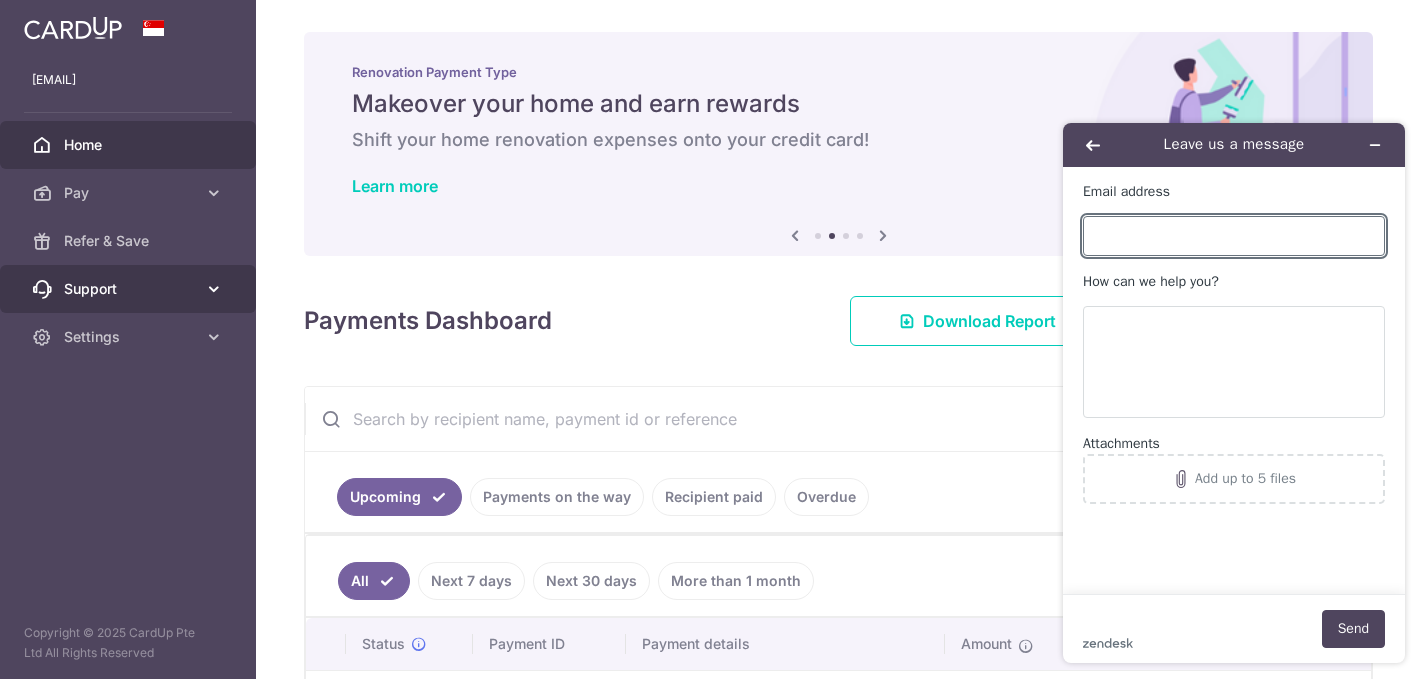 click on "Support" at bounding box center [130, 289] 